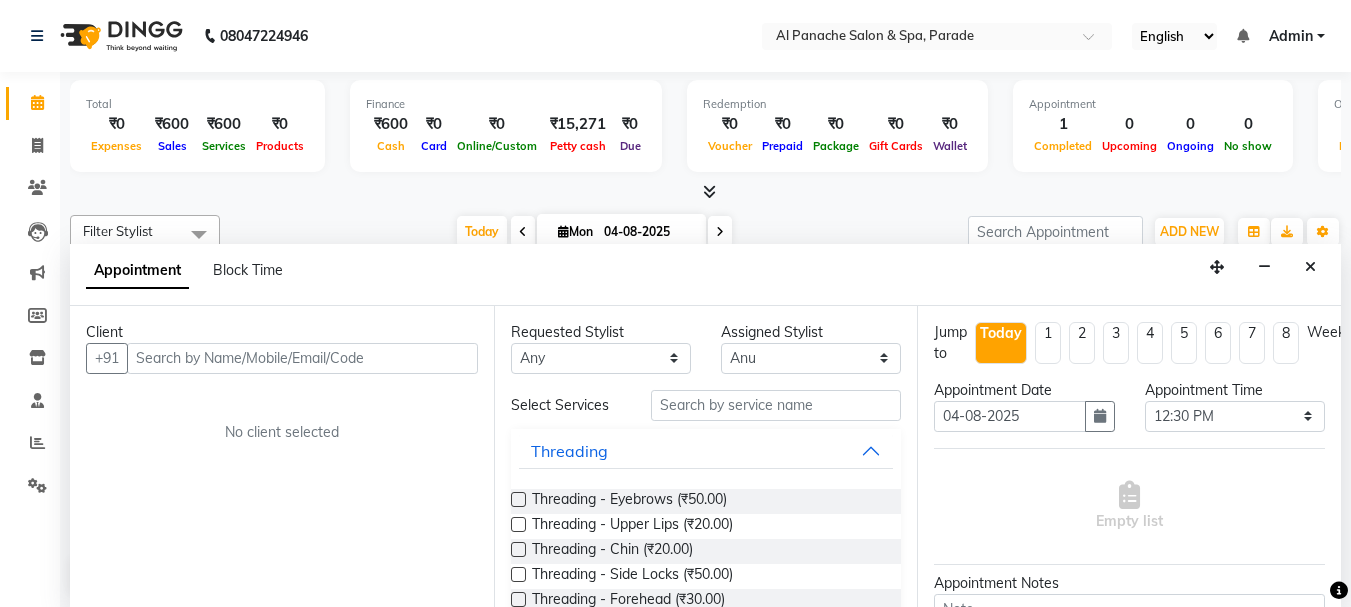 select on "40179" 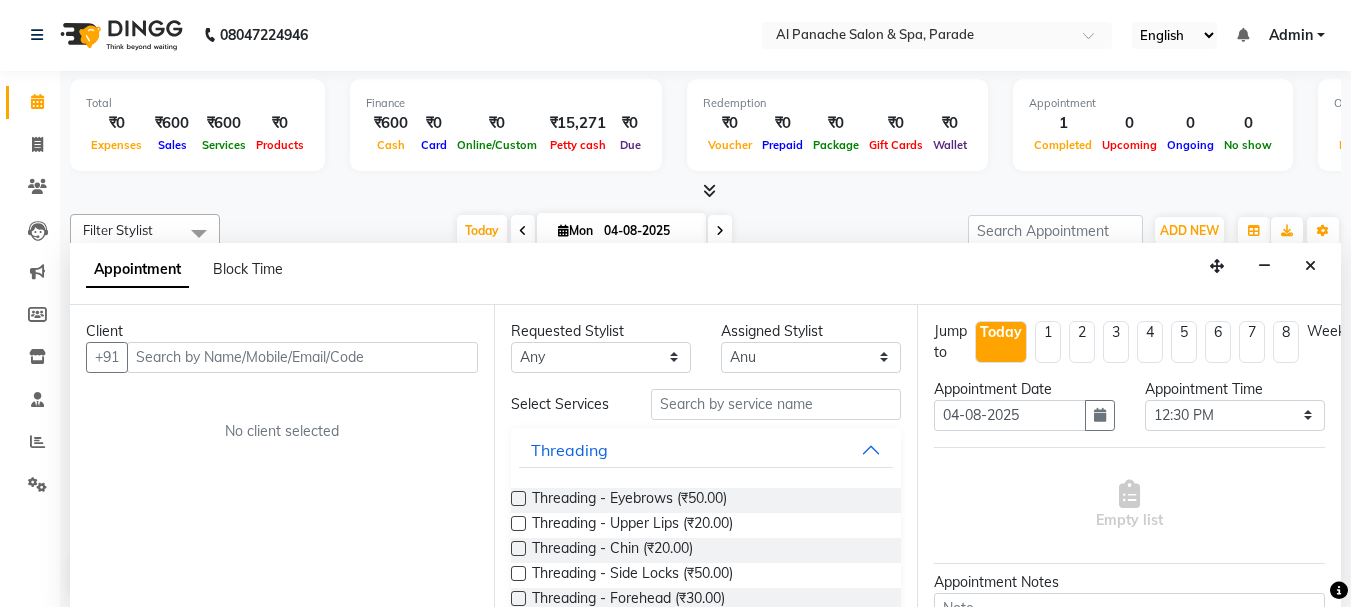 scroll, scrollTop: 0, scrollLeft: 0, axis: both 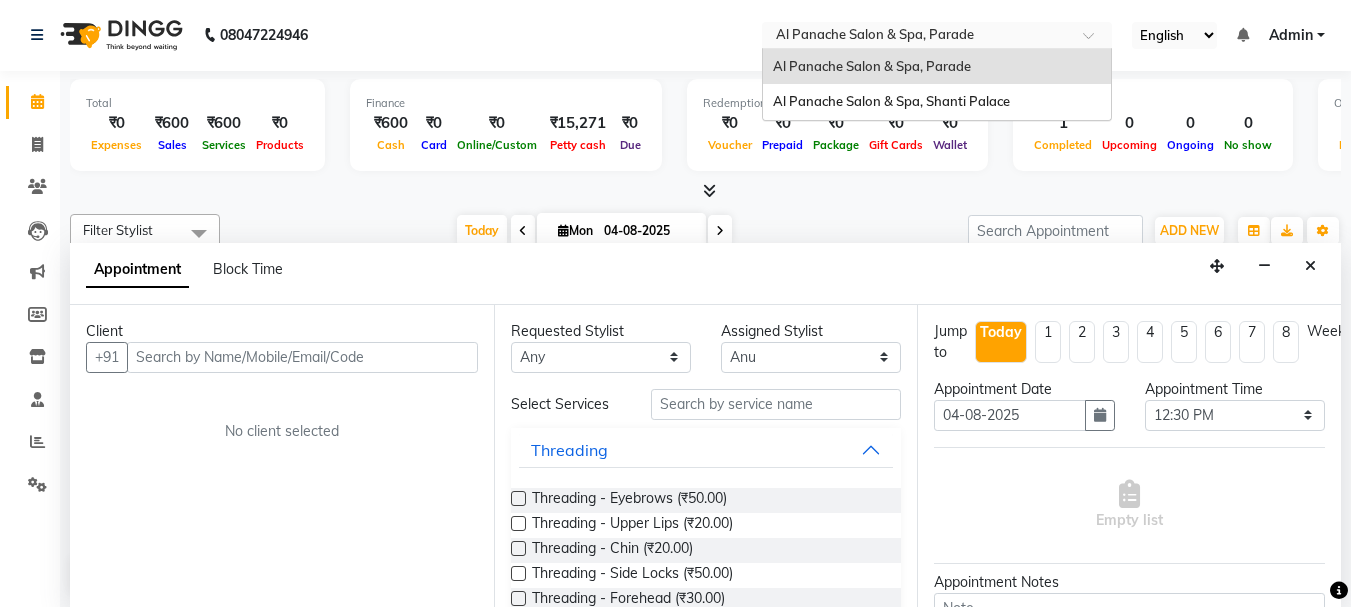 click at bounding box center [917, 37] 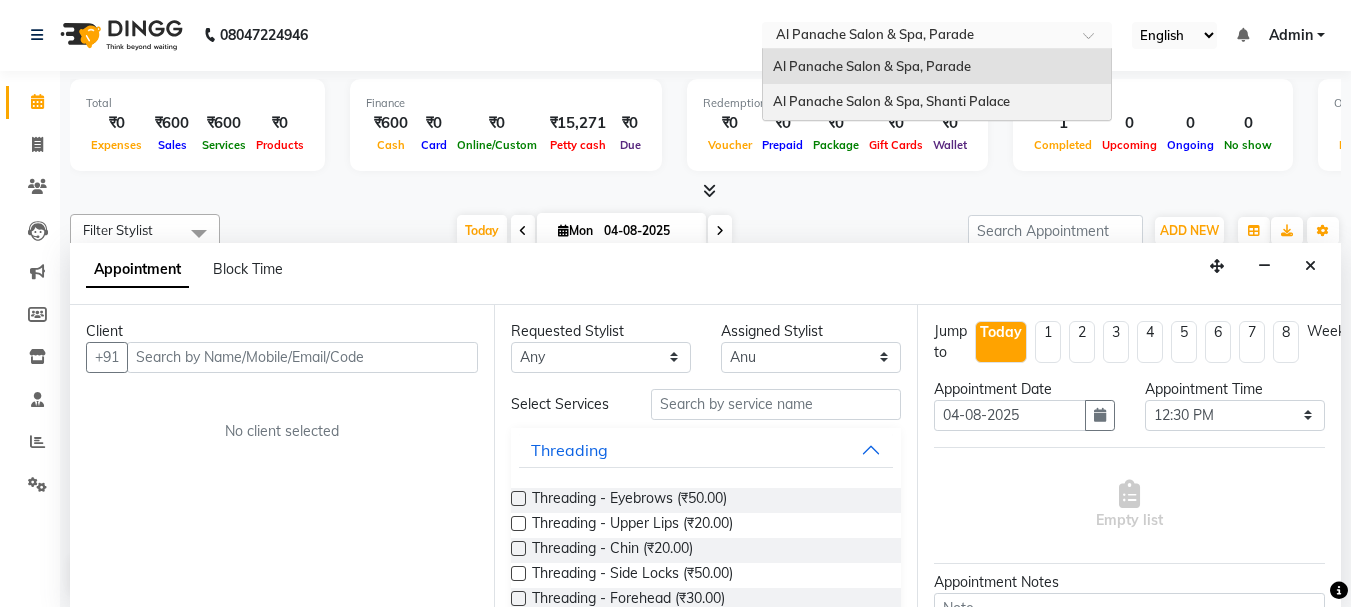 click on "Al Panache Salon & Spa, Shanti Palace" at bounding box center [937, 102] 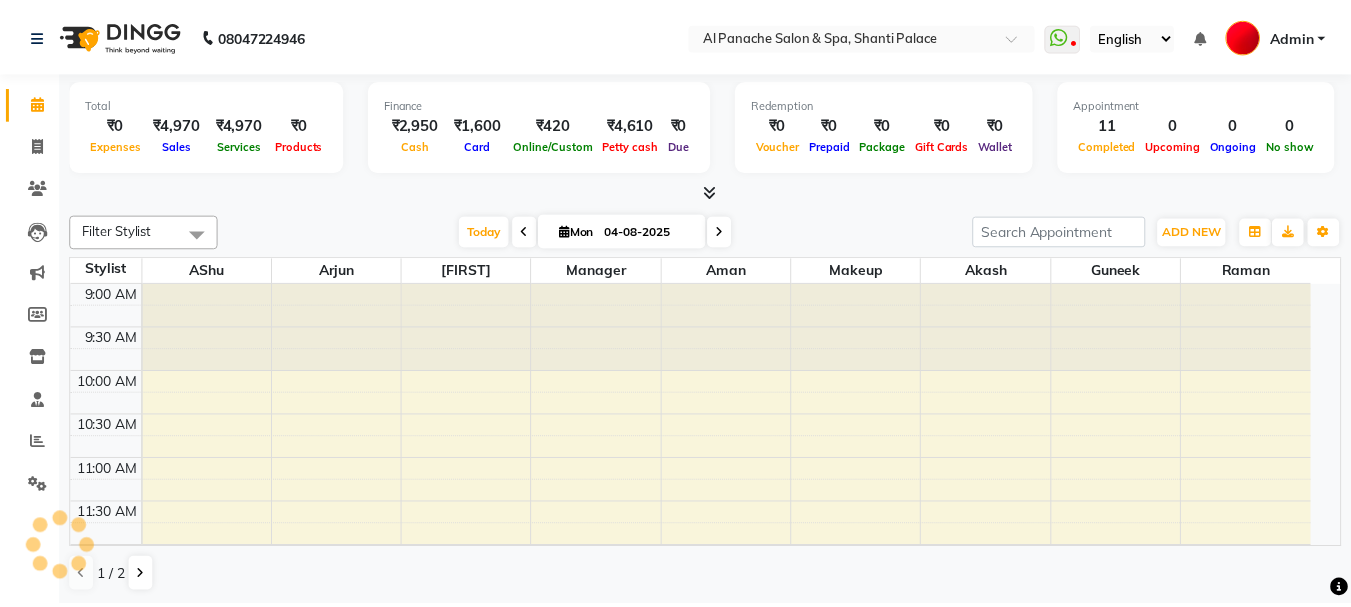 scroll, scrollTop: 0, scrollLeft: 0, axis: both 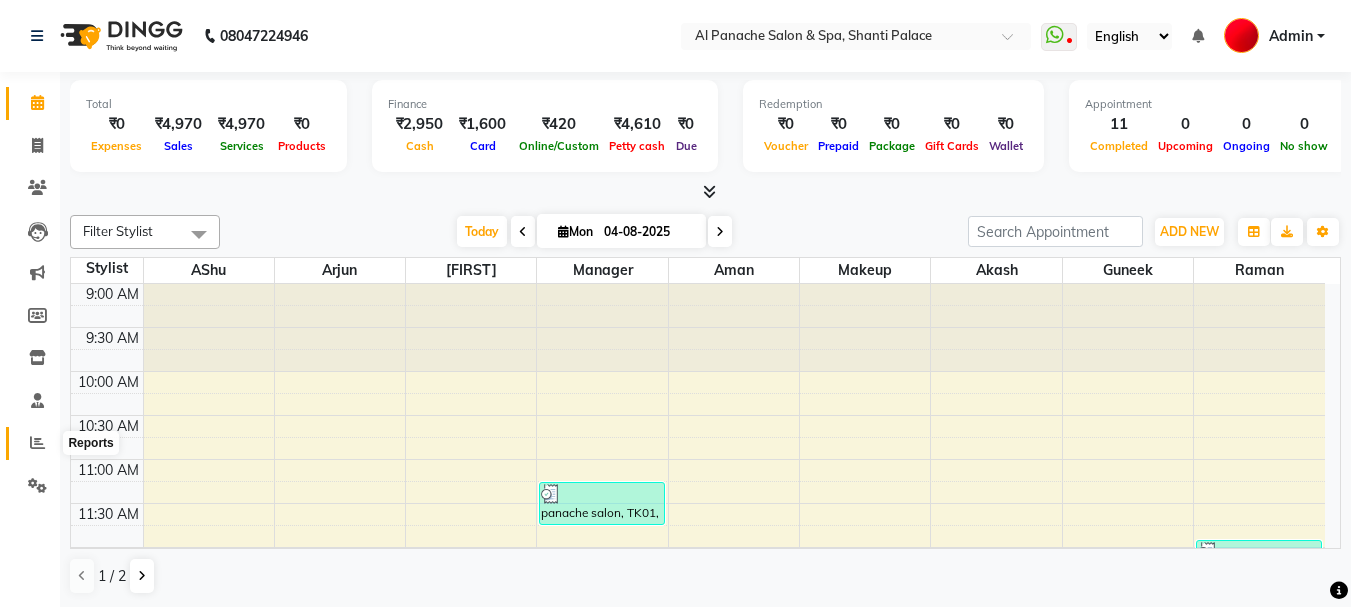 click 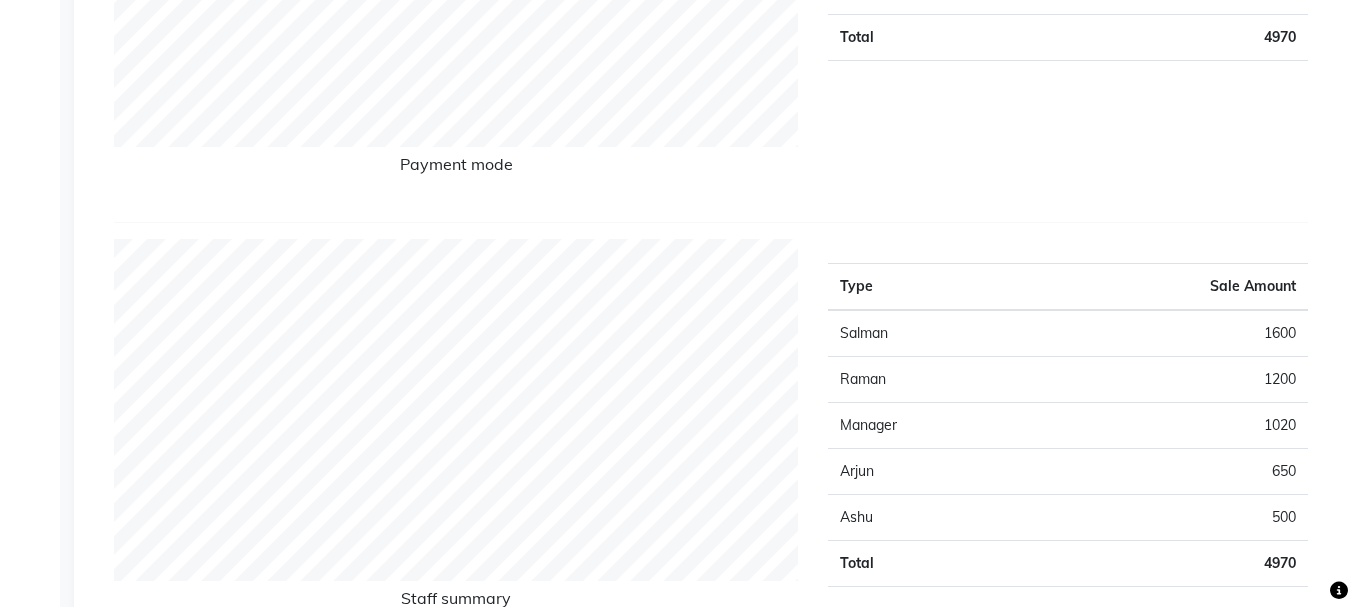 scroll, scrollTop: 560, scrollLeft: 0, axis: vertical 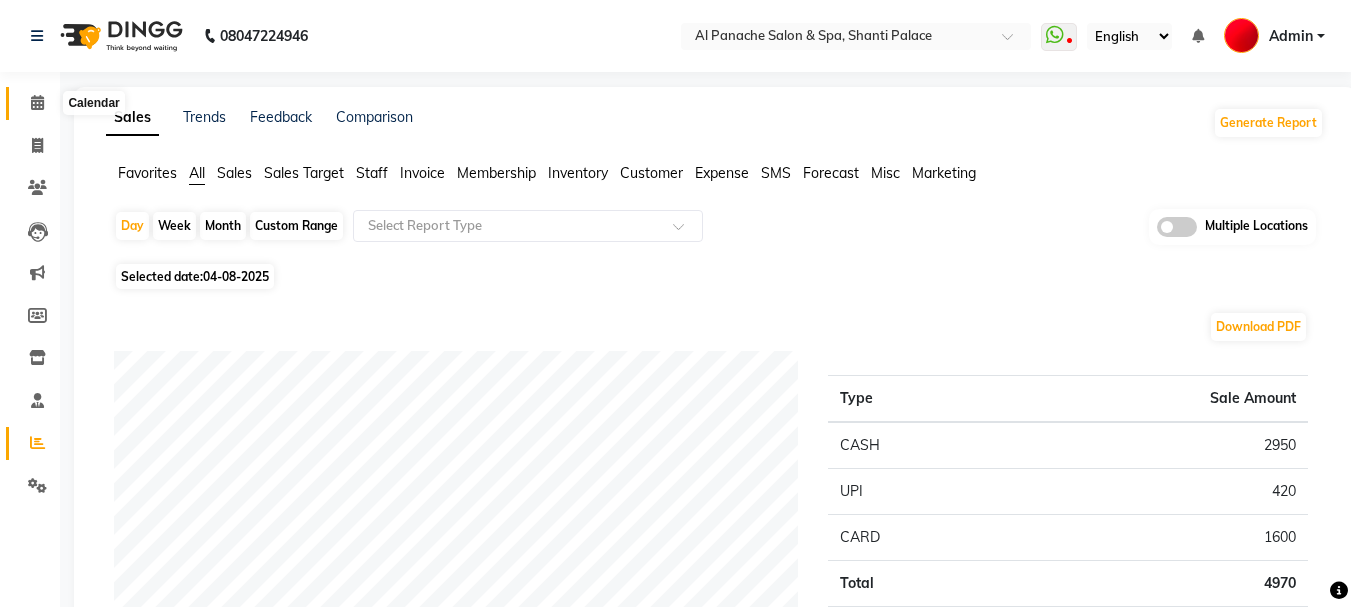 click 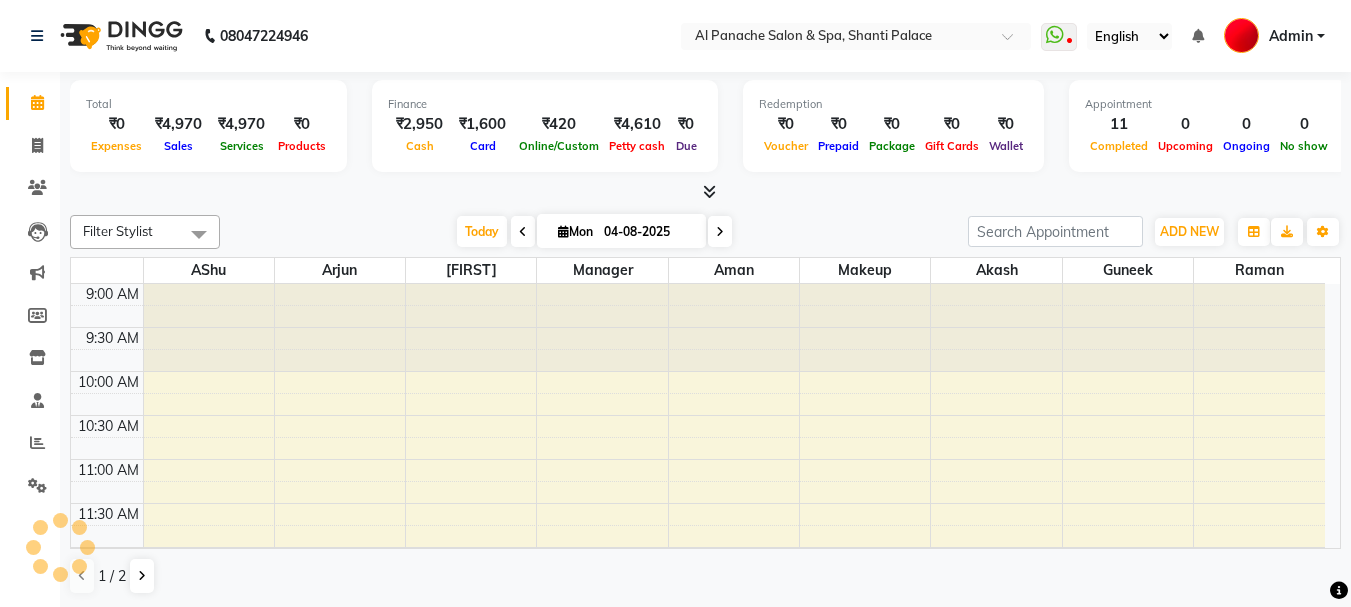 scroll, scrollTop: 0, scrollLeft: 0, axis: both 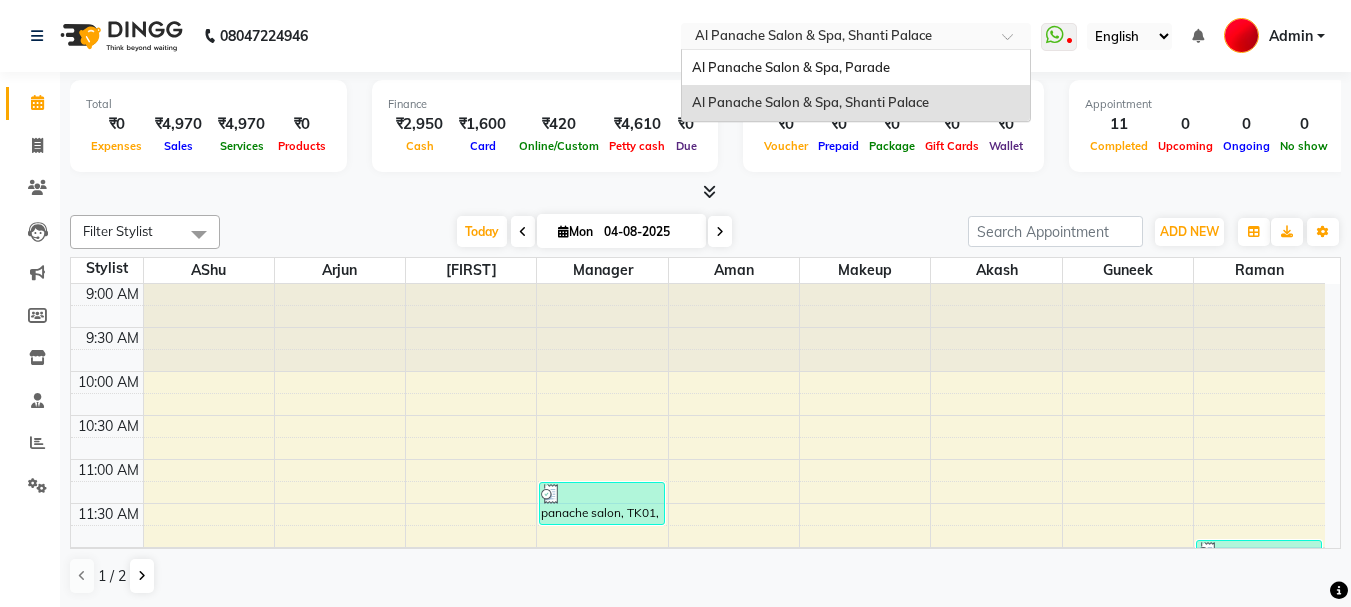 click at bounding box center [1014, 42] 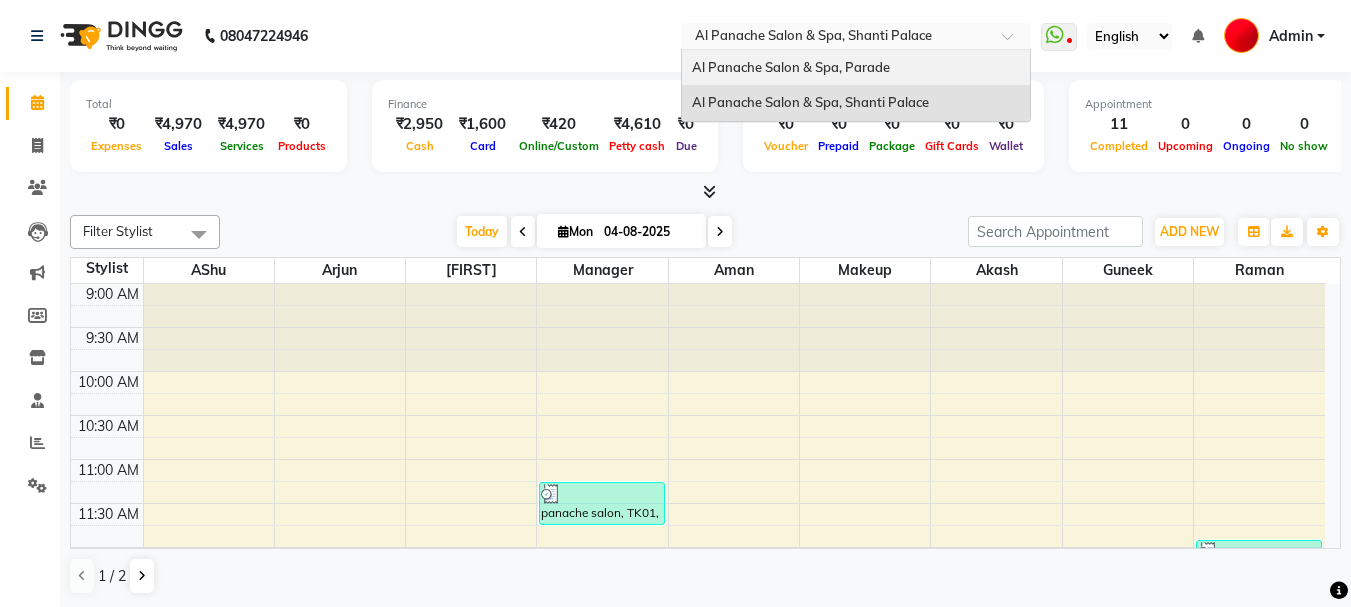 click on "Al Panache Salon & Spa, Parade" at bounding box center (856, 68) 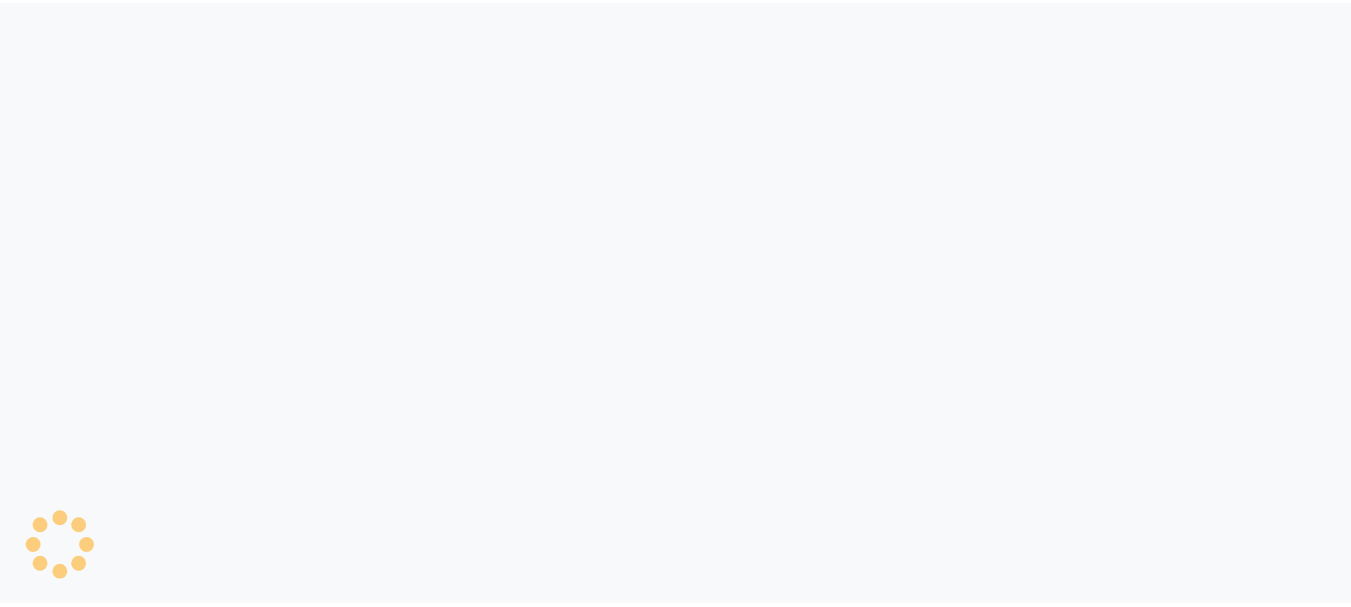 scroll, scrollTop: 0, scrollLeft: 0, axis: both 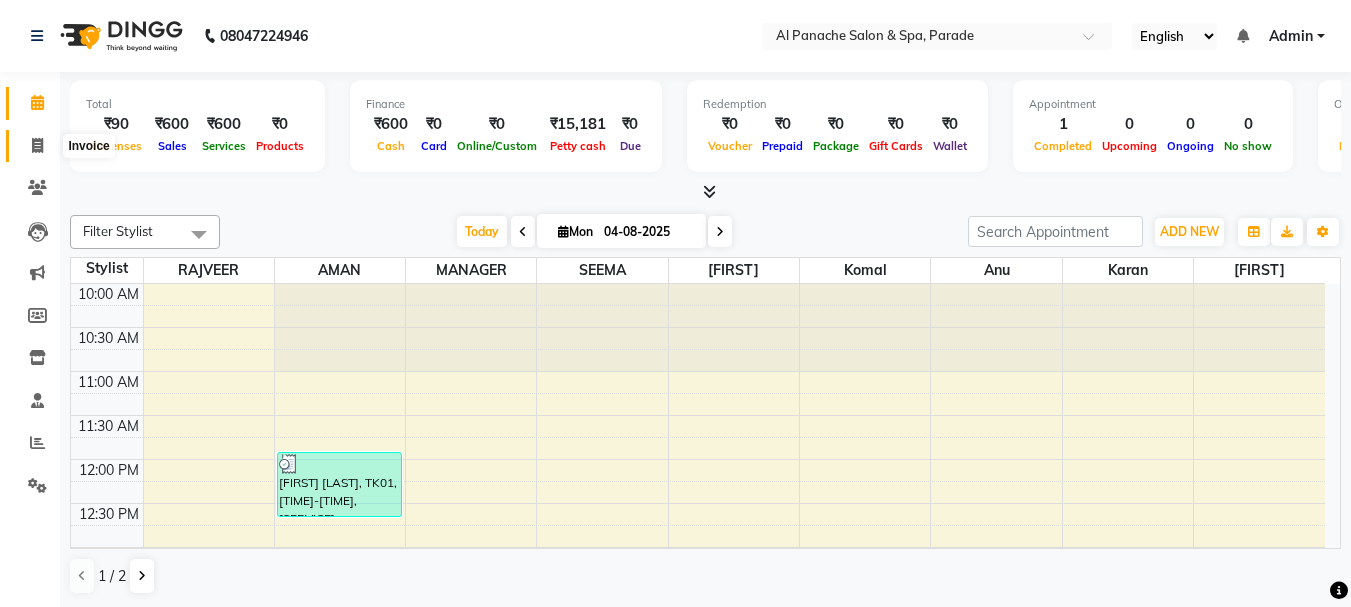 click 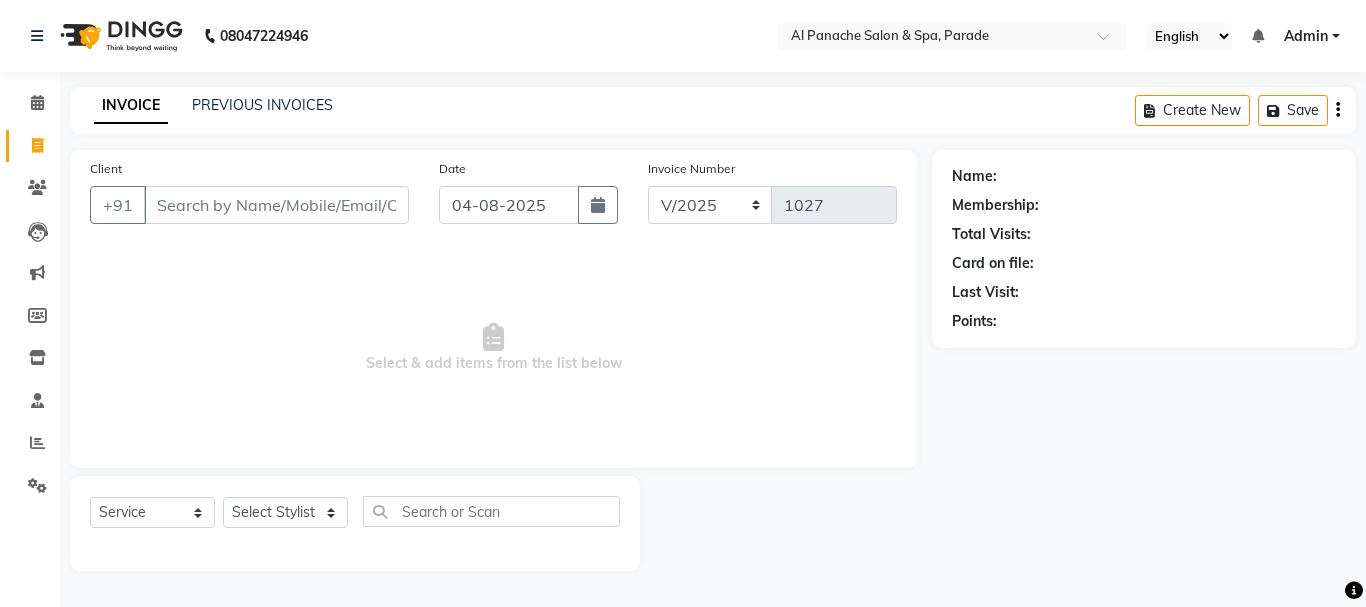 click on "Client" at bounding box center (276, 205) 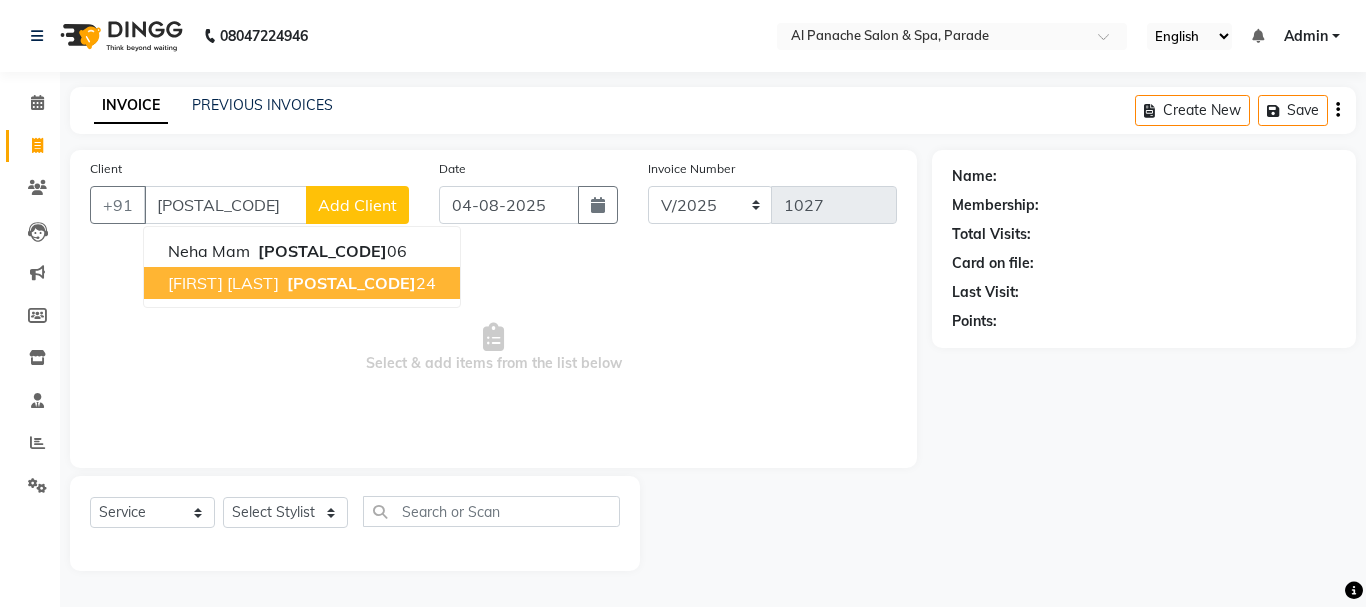 click on "[FIRST] [LAST]" at bounding box center [223, 283] 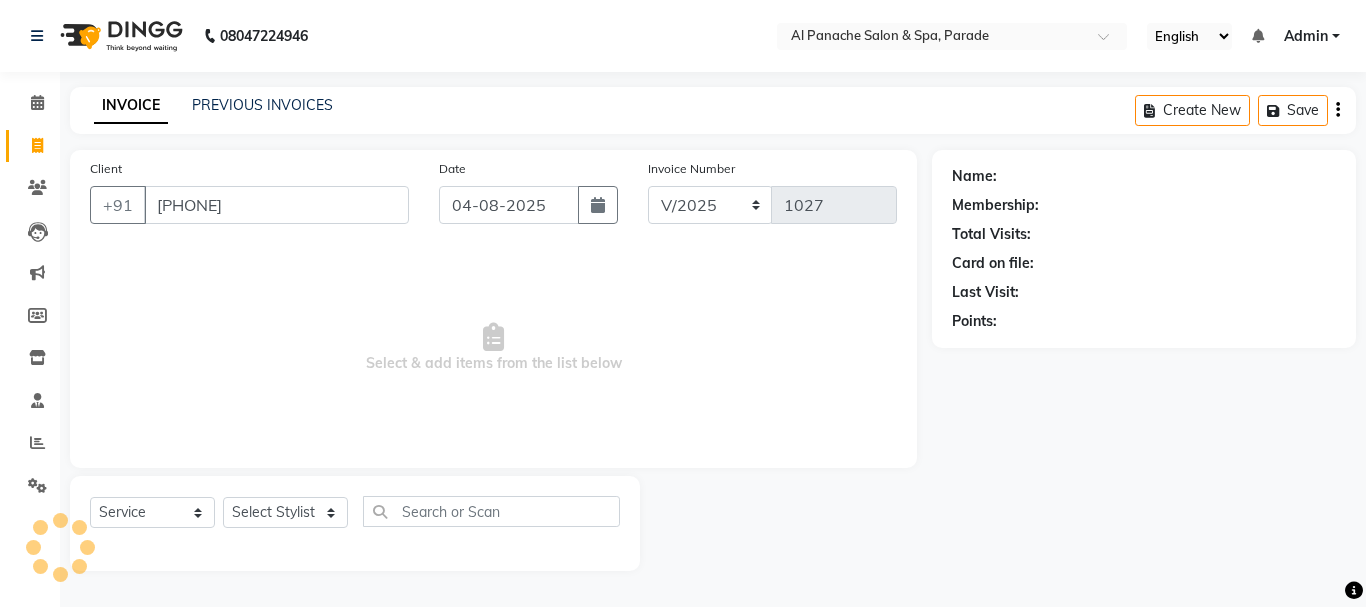 type on "[PHONE]" 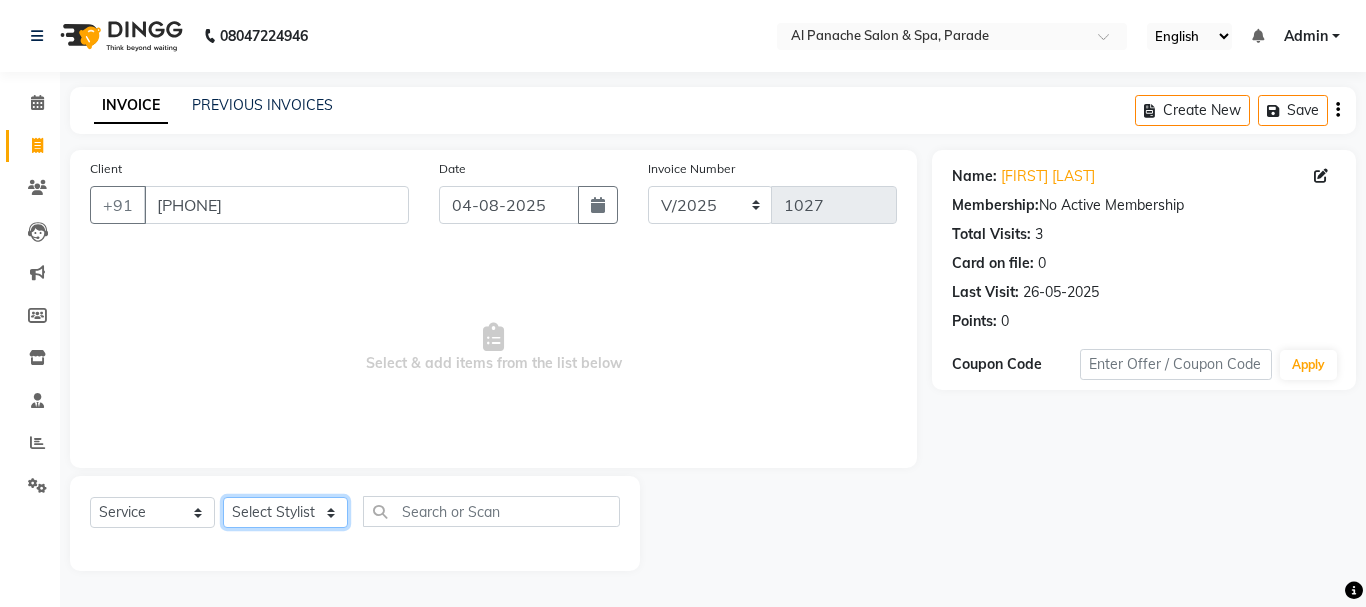 click on "Select Stylist AMAN Anu Karan Komal  MANAGER Nitin RAJVEER  SEEMA SNEHA Sunakshi" 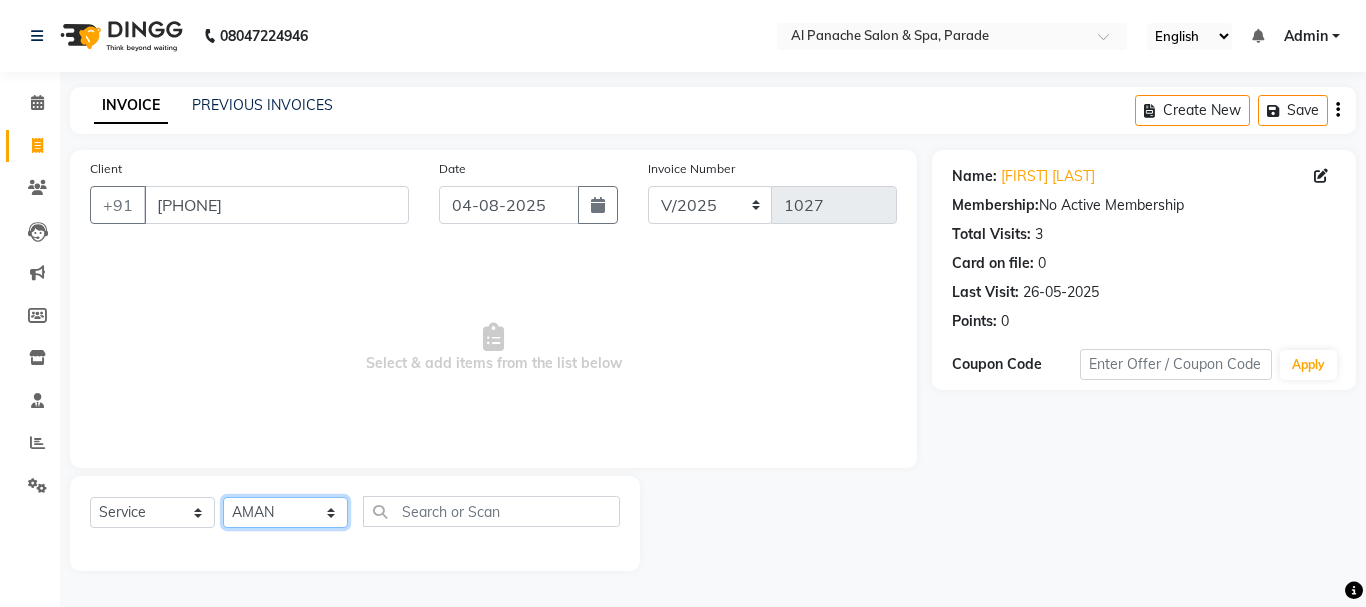 click on "Select Stylist AMAN Anu Karan Komal  MANAGER Nitin RAJVEER  SEEMA SNEHA Sunakshi" 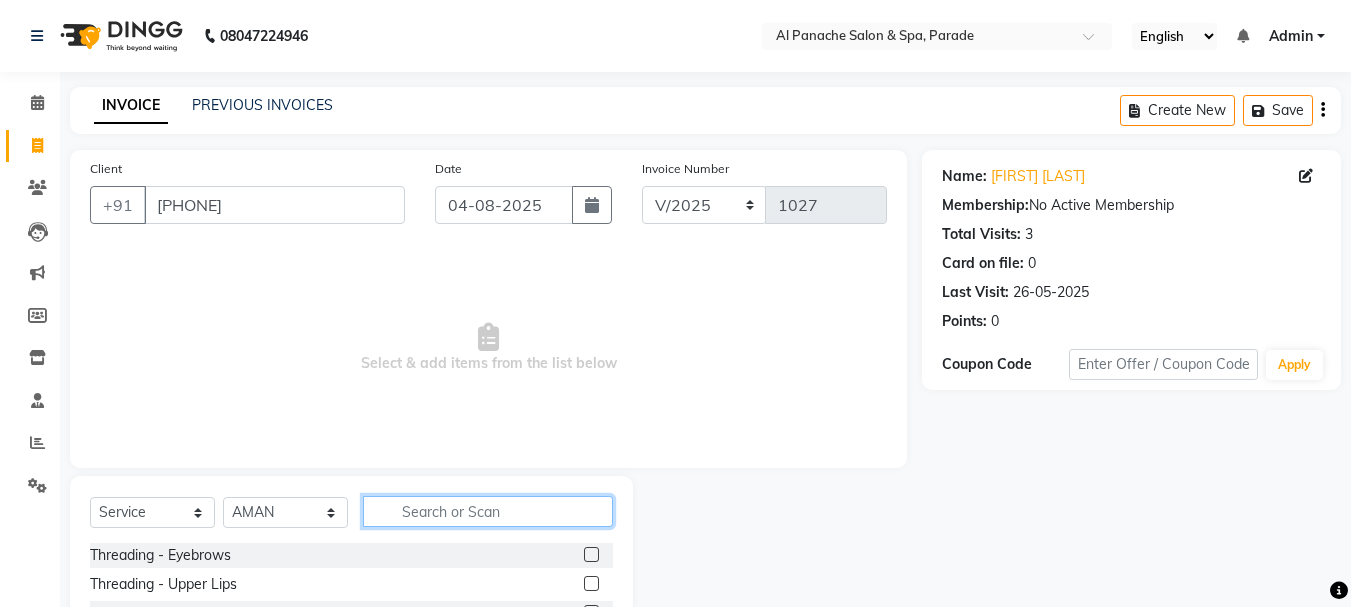 click 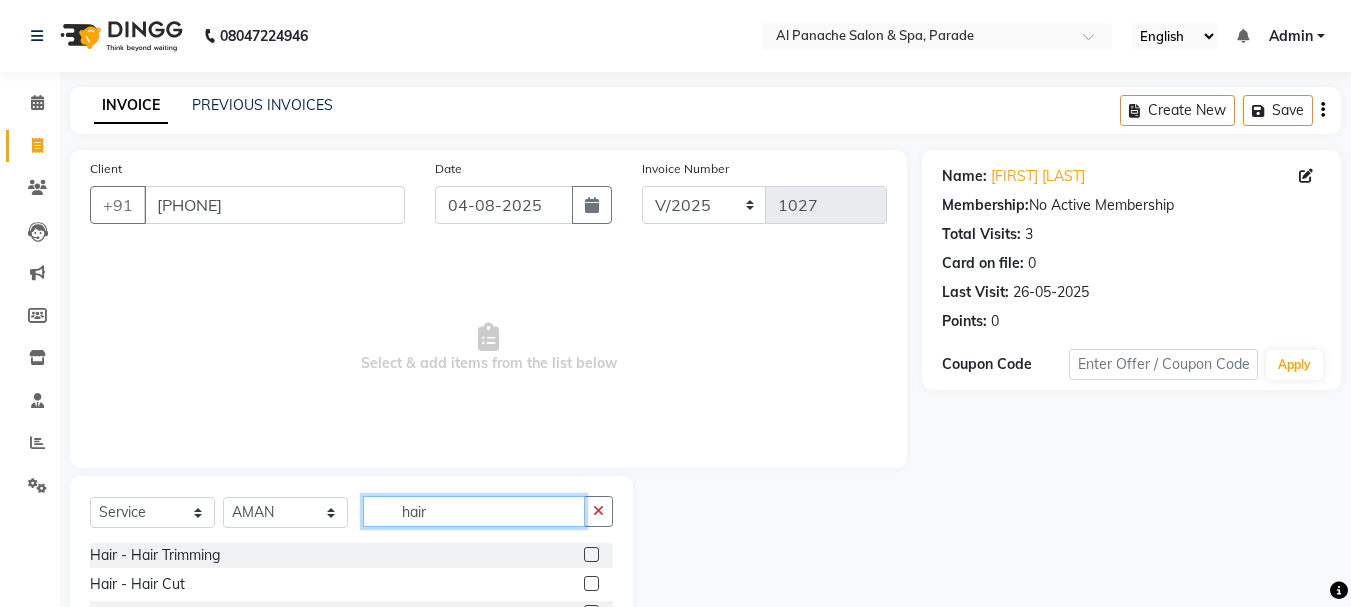 scroll, scrollTop: 194, scrollLeft: 0, axis: vertical 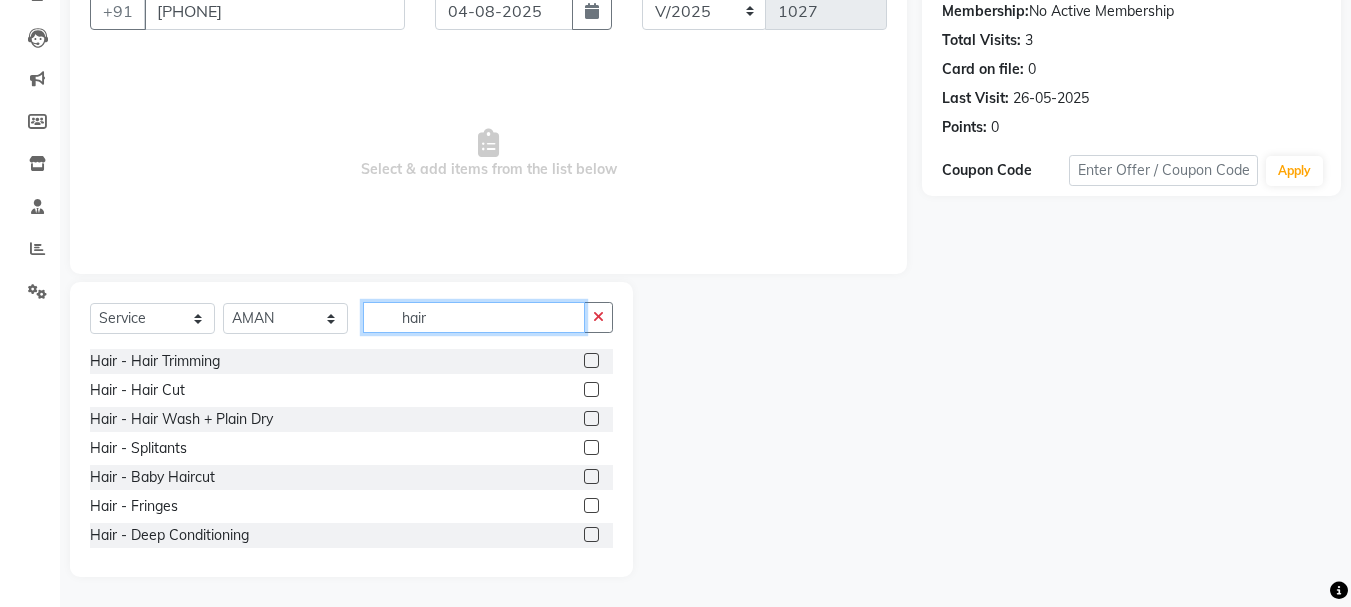 type on "hair" 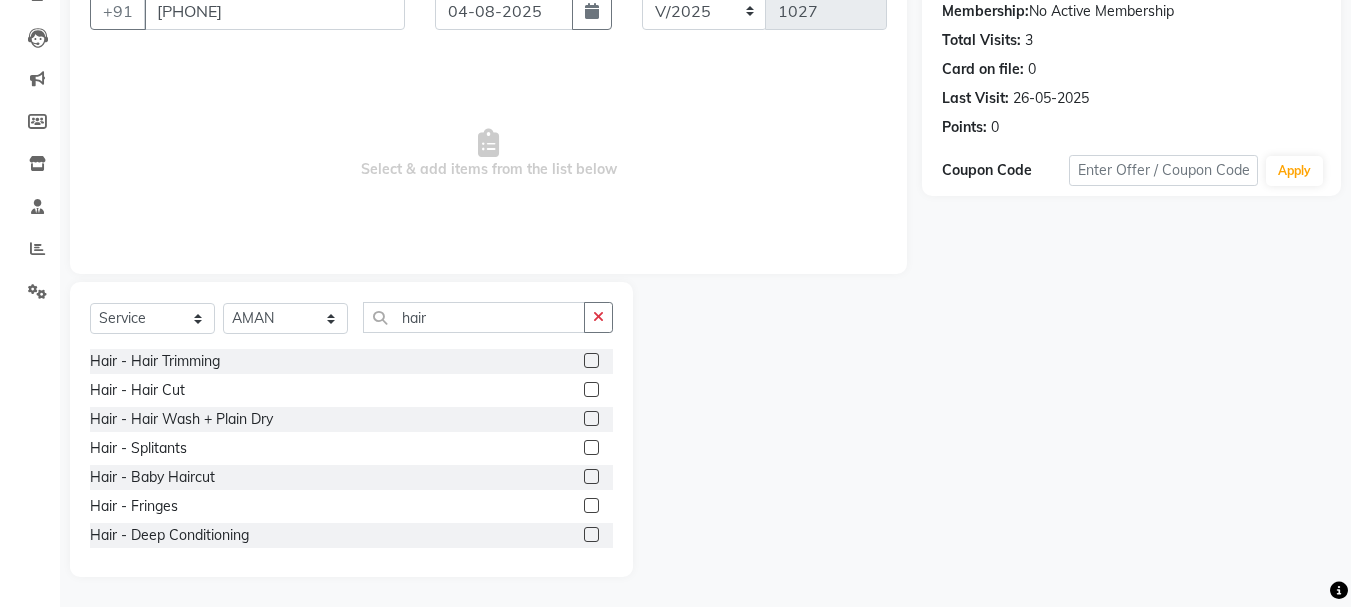 click 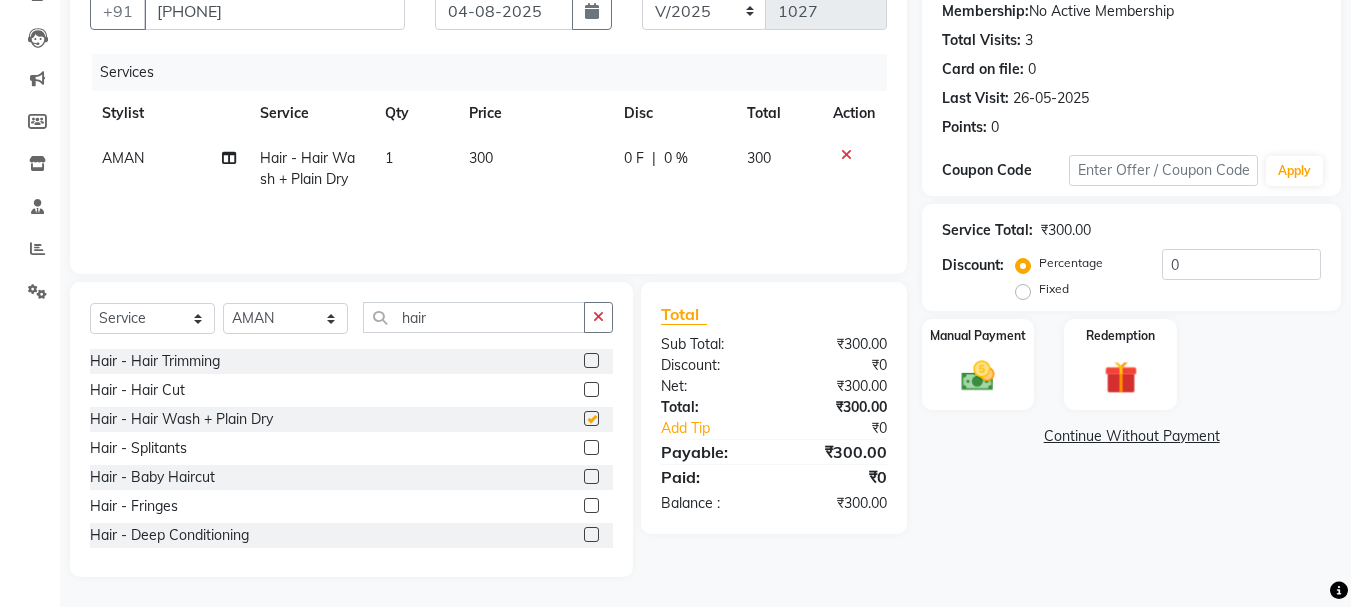checkbox on "false" 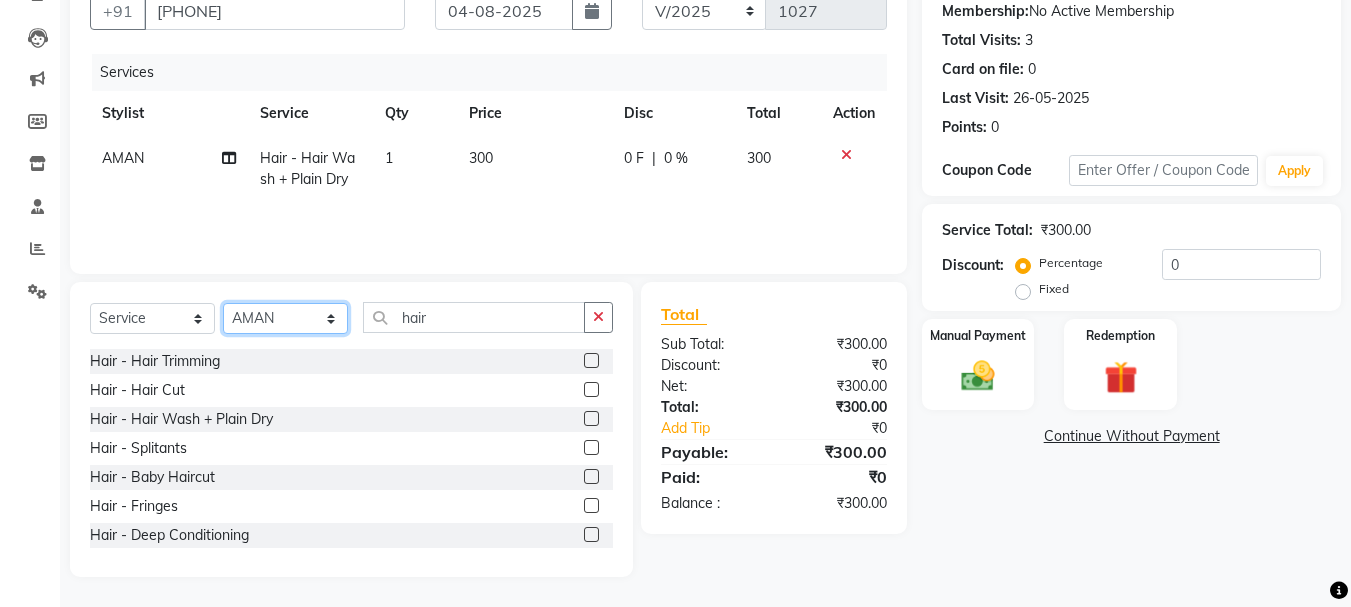 click on "Select Stylist AMAN Anu Karan Komal  MANAGER Nitin RAJVEER  SEEMA SNEHA Sunakshi" 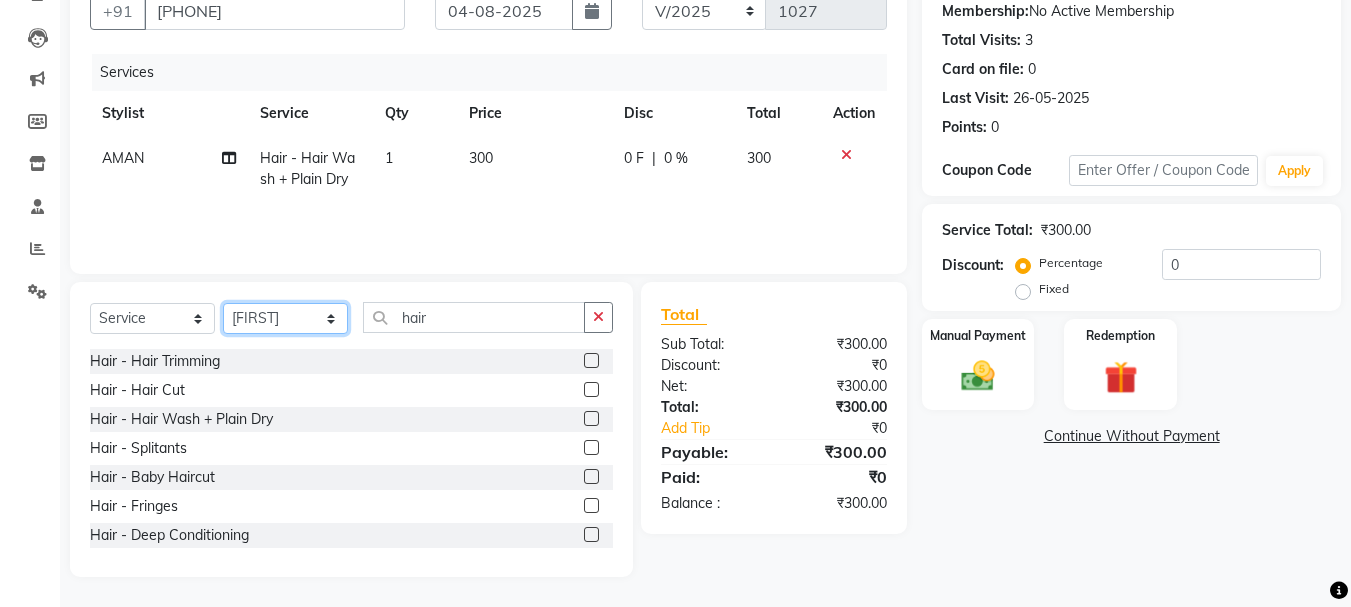 click on "Select Stylist AMAN Anu Karan Komal  MANAGER Nitin RAJVEER  SEEMA SNEHA Sunakshi" 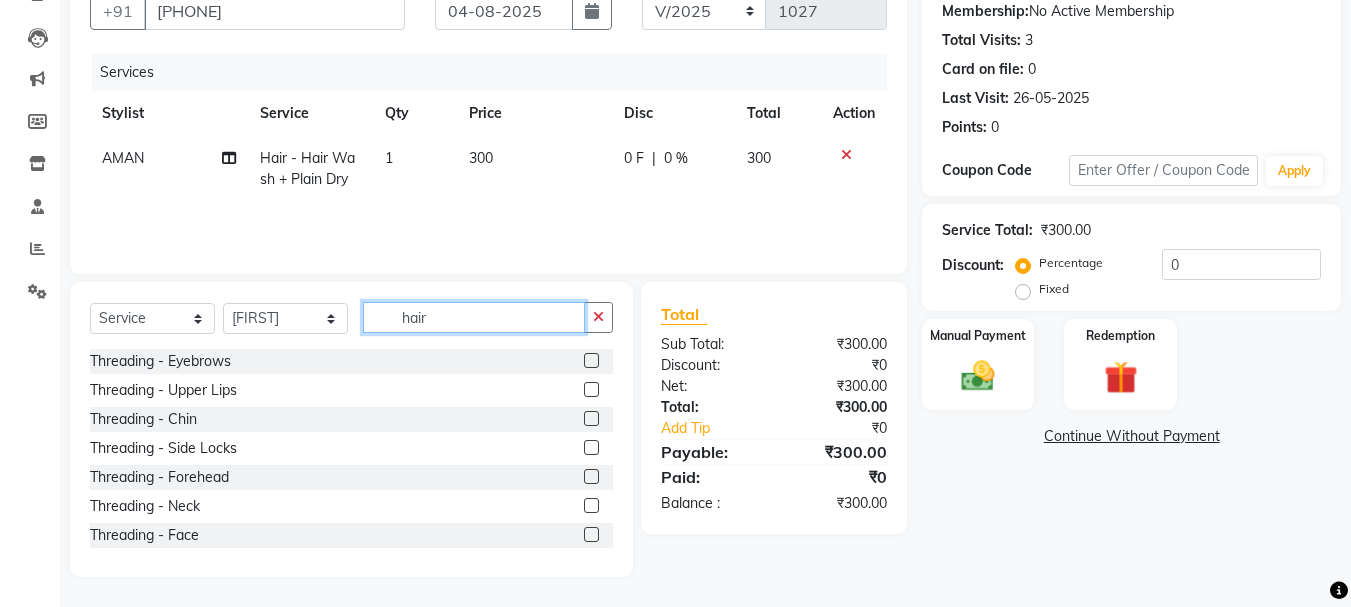 click on "hair" 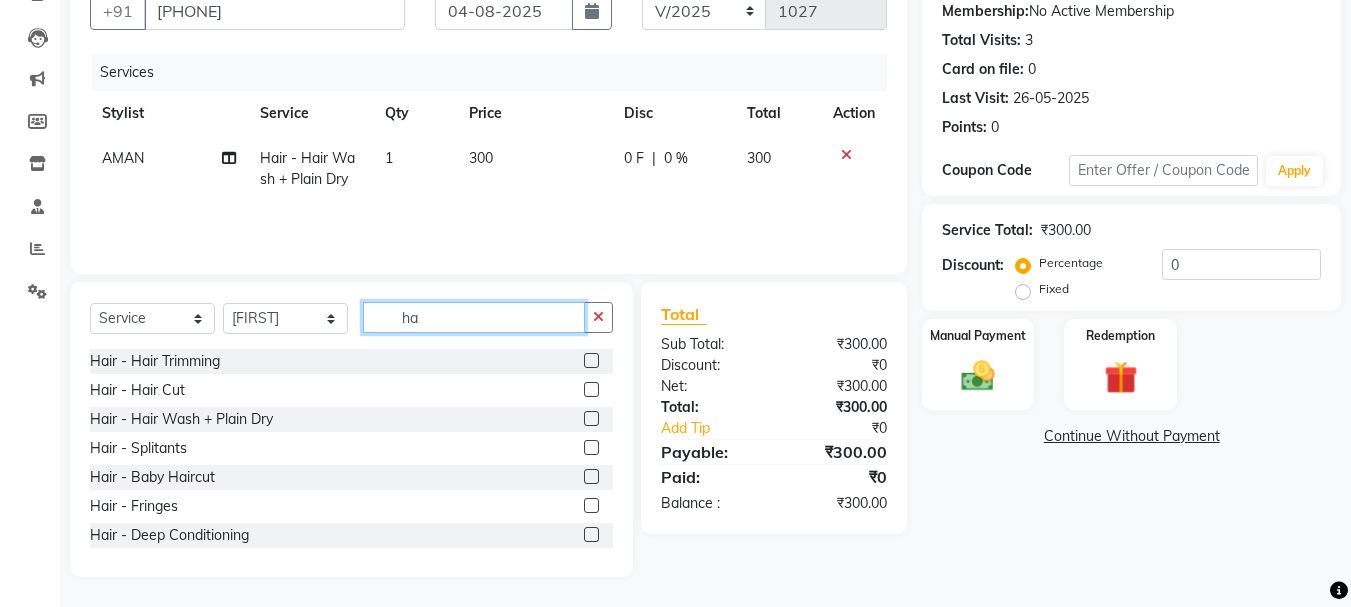 type on "h" 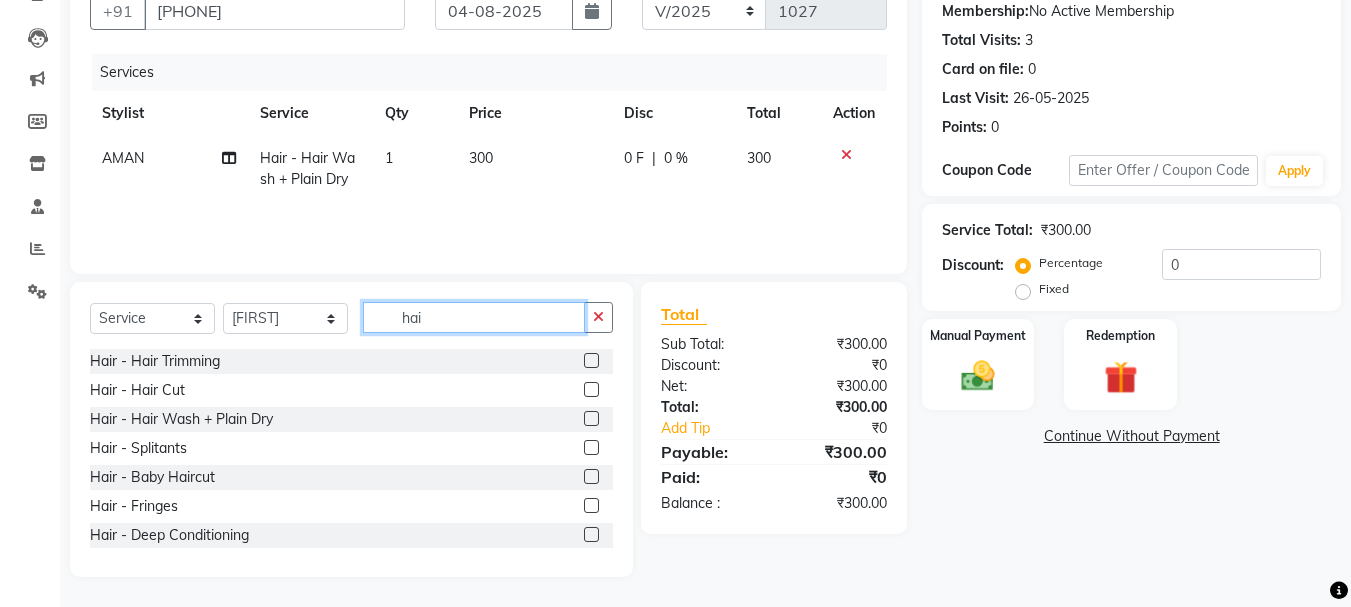 type on "hair" 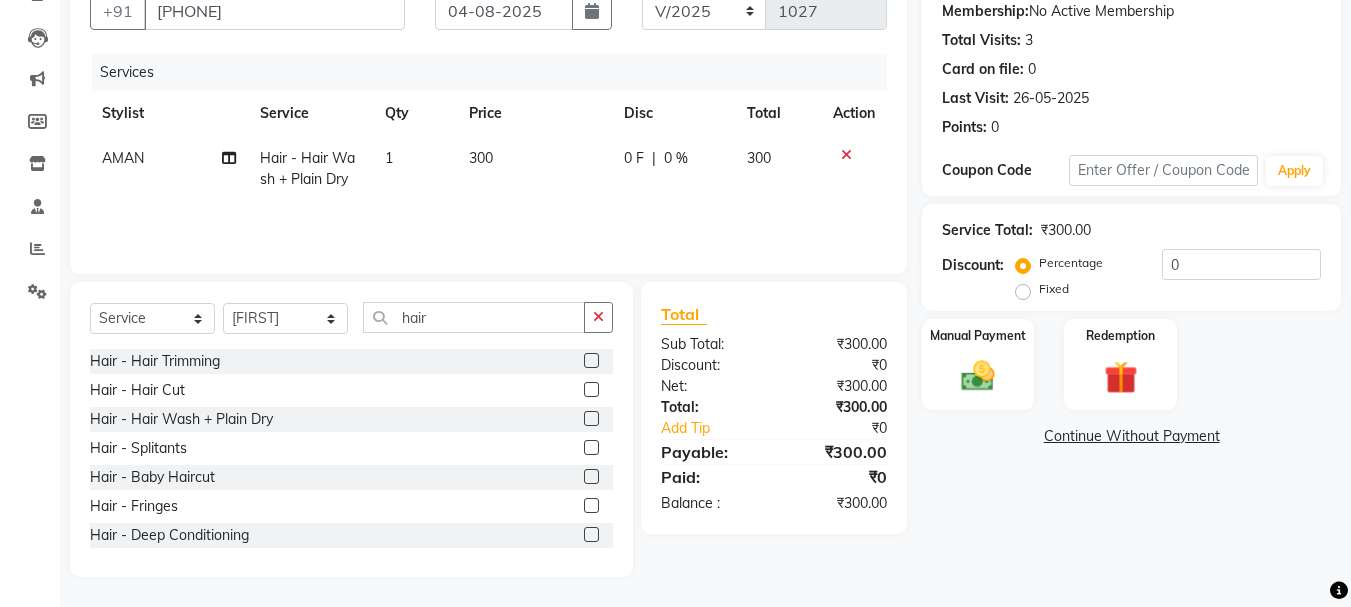 click 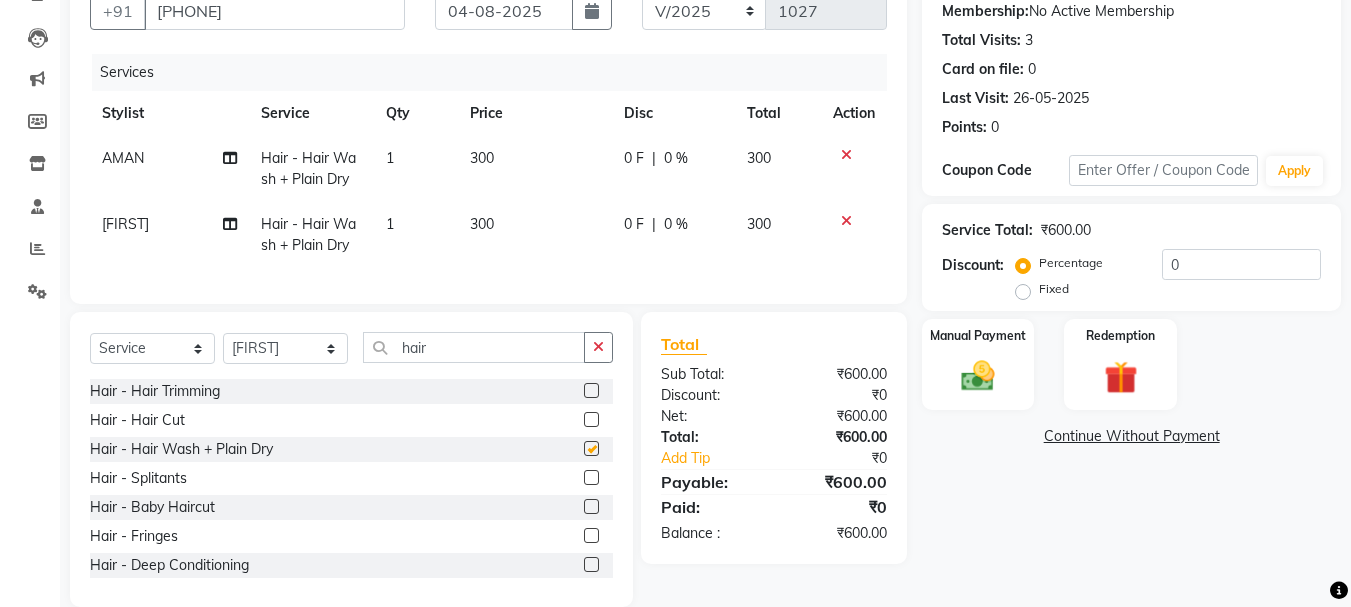 checkbox on "false" 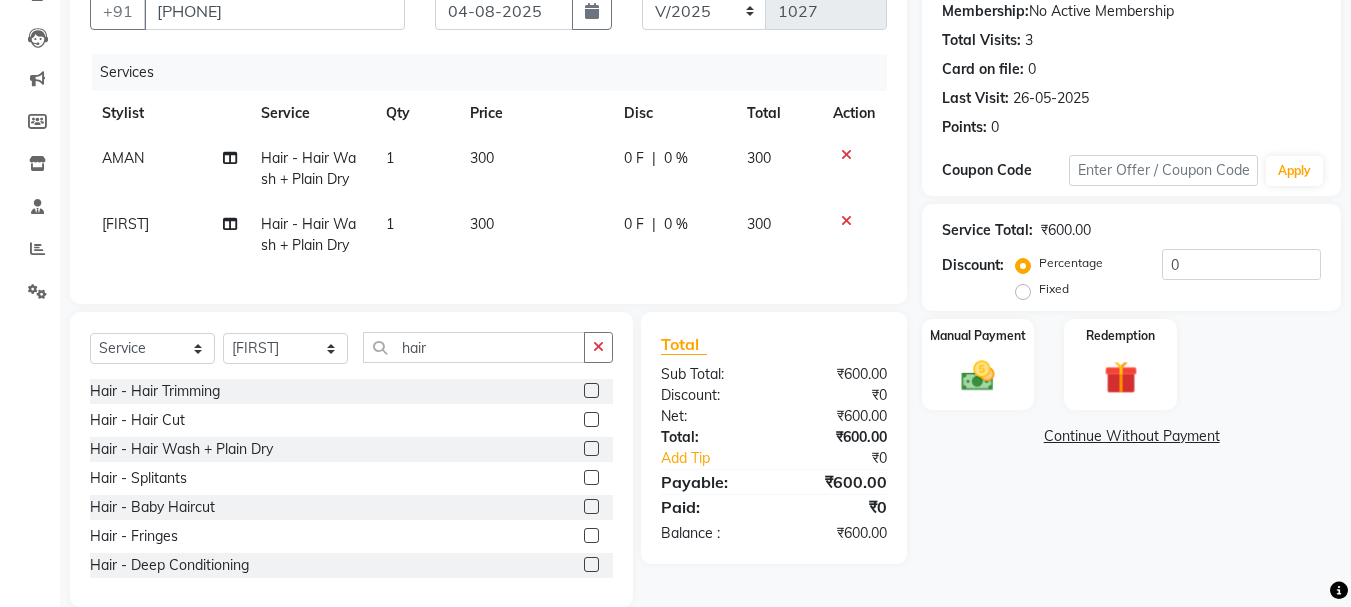 click on "300" 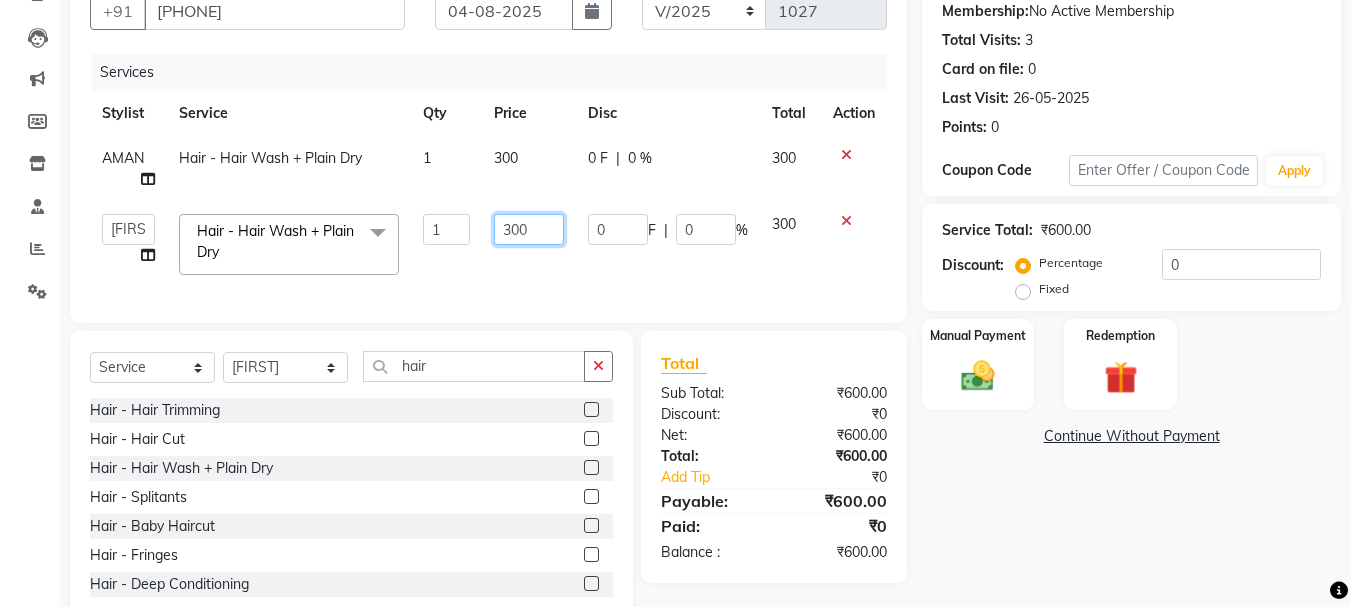 click on "300" 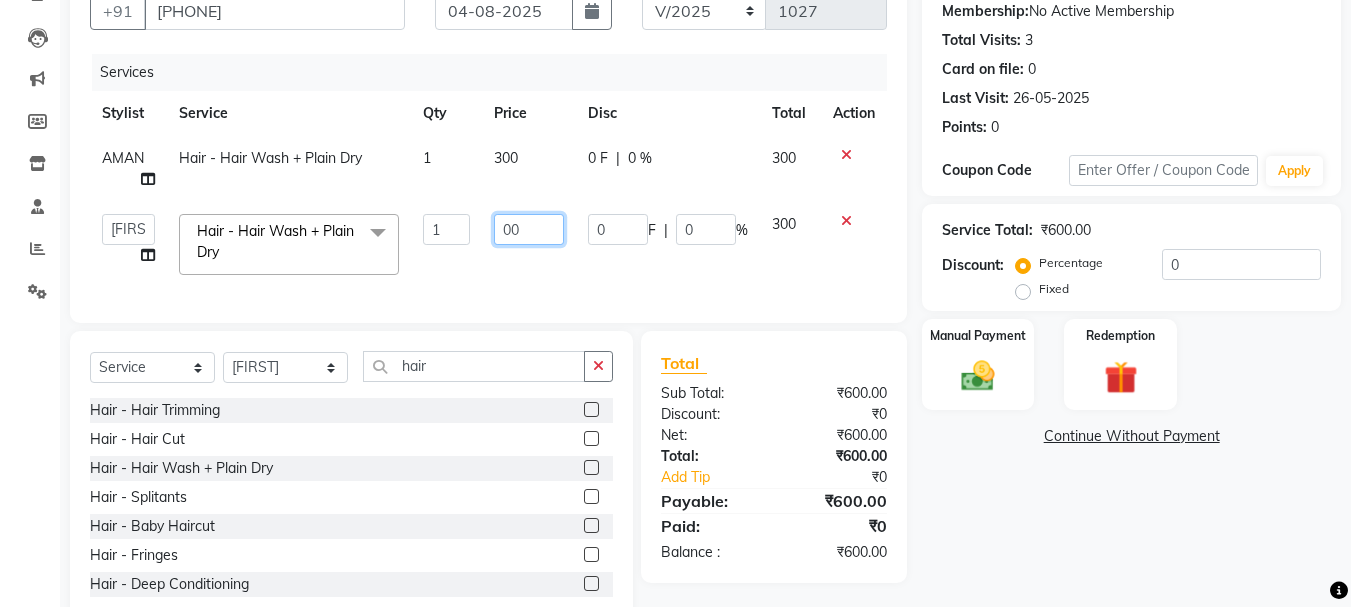 type on "400" 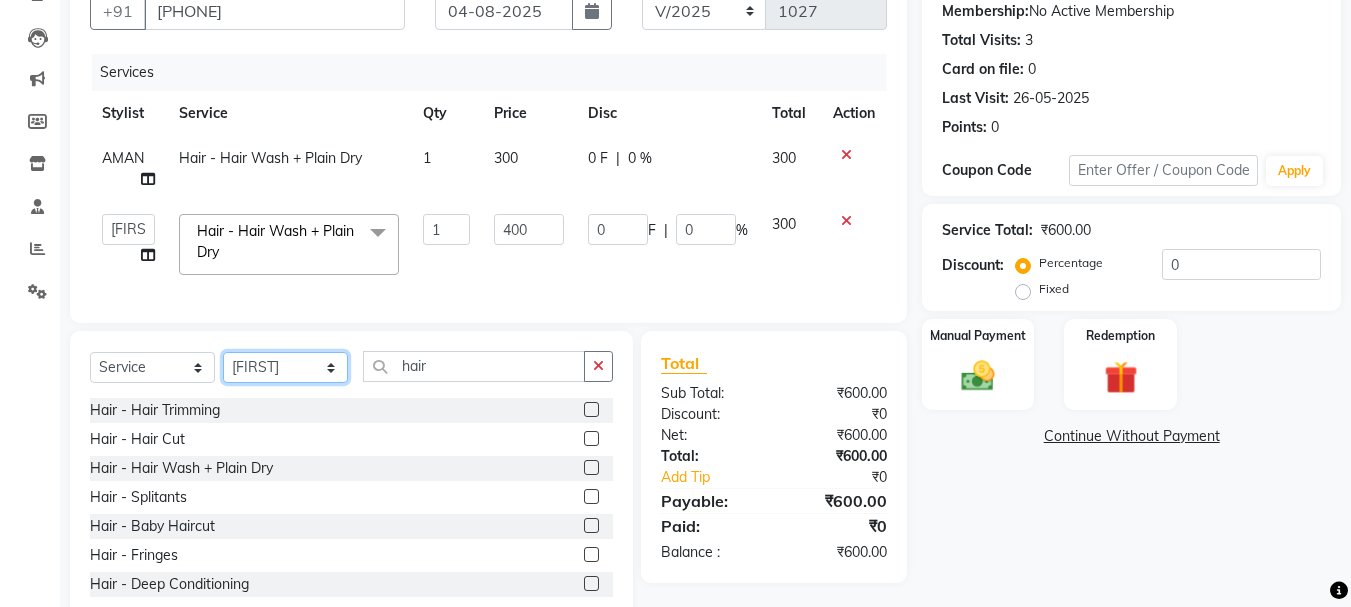 click on "Select Stylist AMAN Anu Karan Komal  MANAGER Nitin RAJVEER  SEEMA SNEHA Sunakshi" 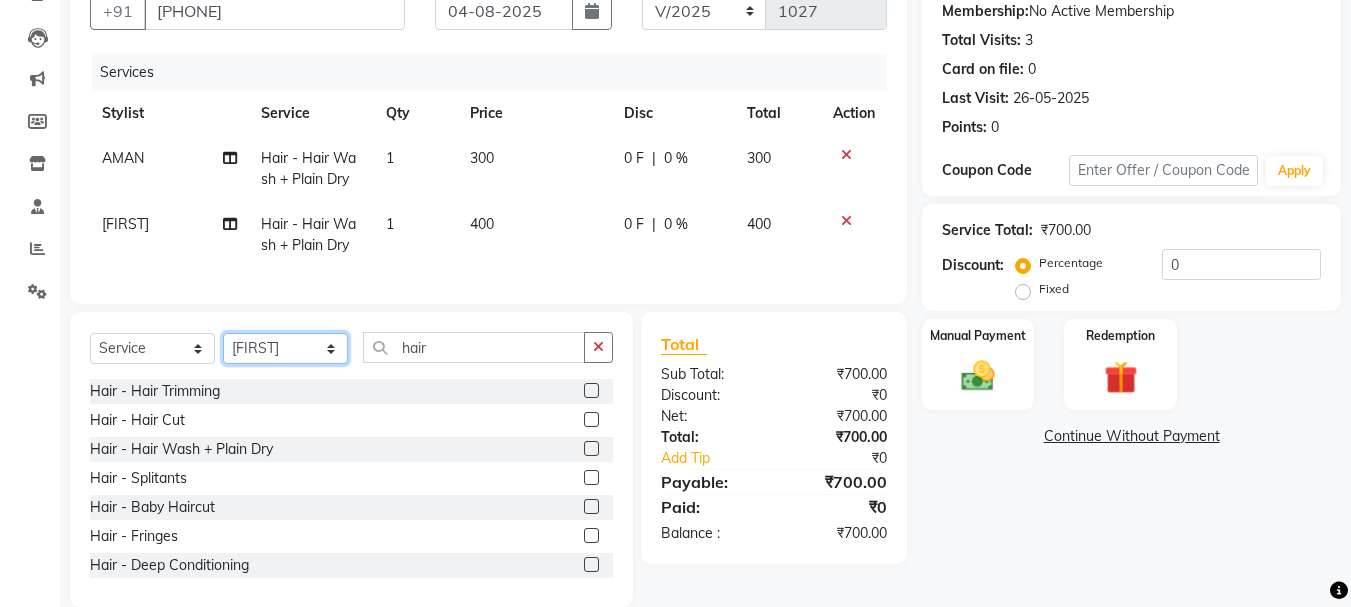 select on "28696" 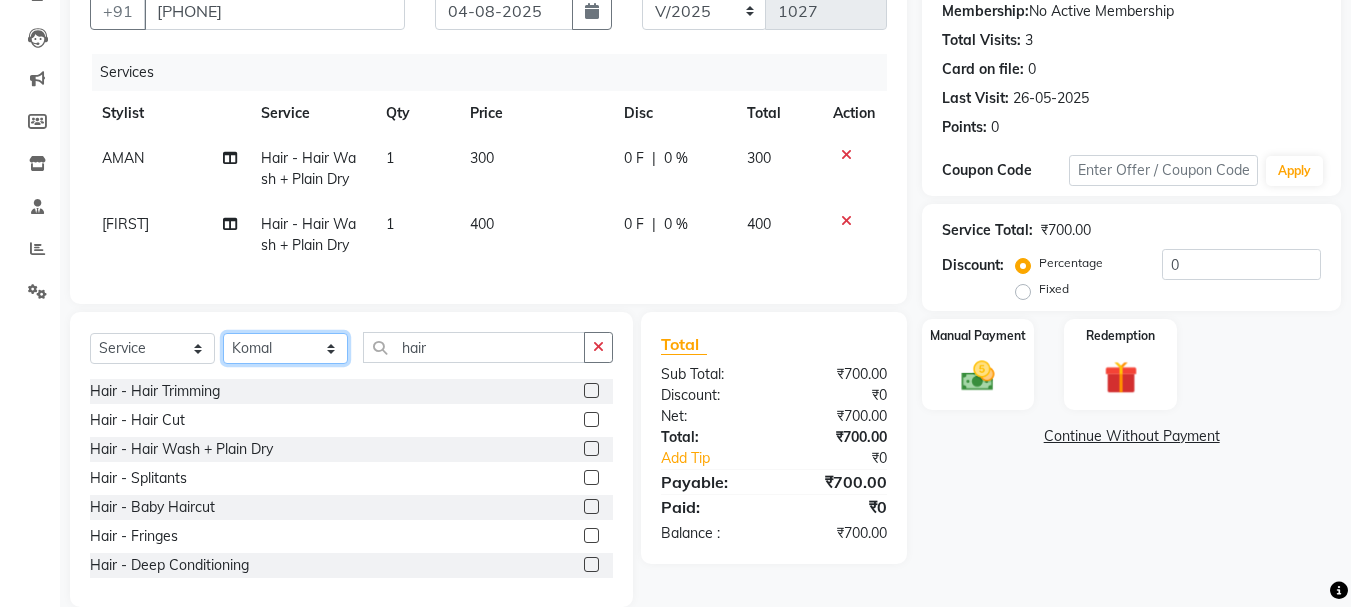 click on "Select Stylist AMAN Anu Karan Komal  MANAGER Nitin RAJVEER  SEEMA SNEHA Sunakshi" 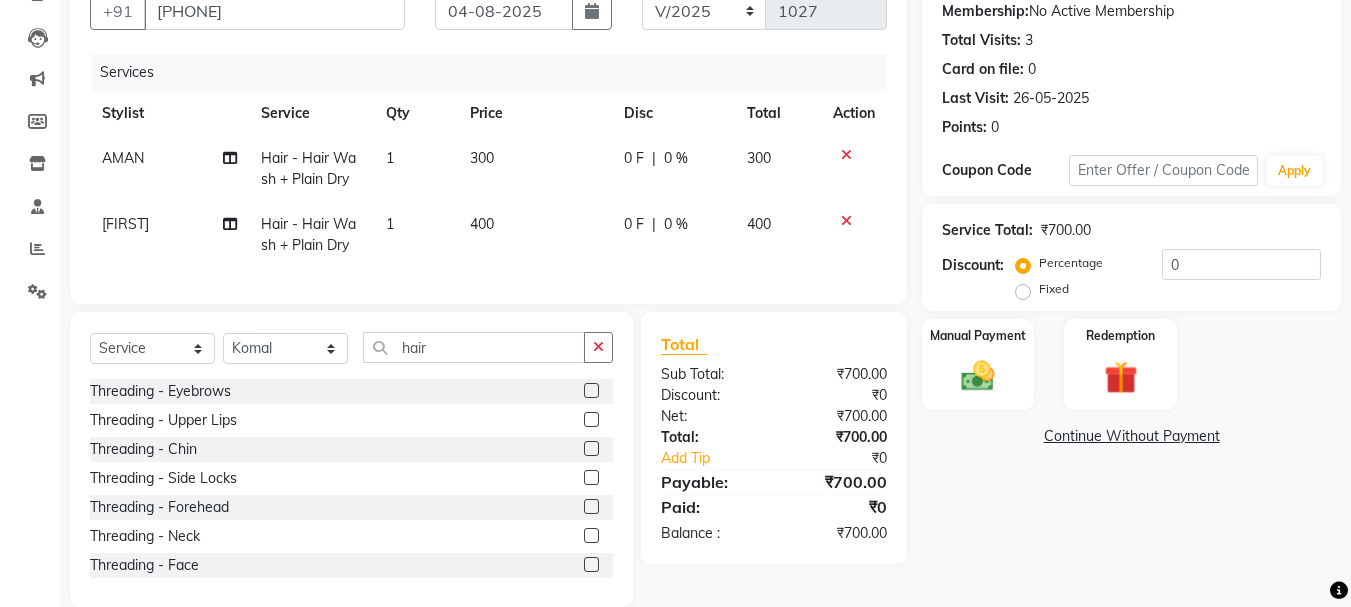 click 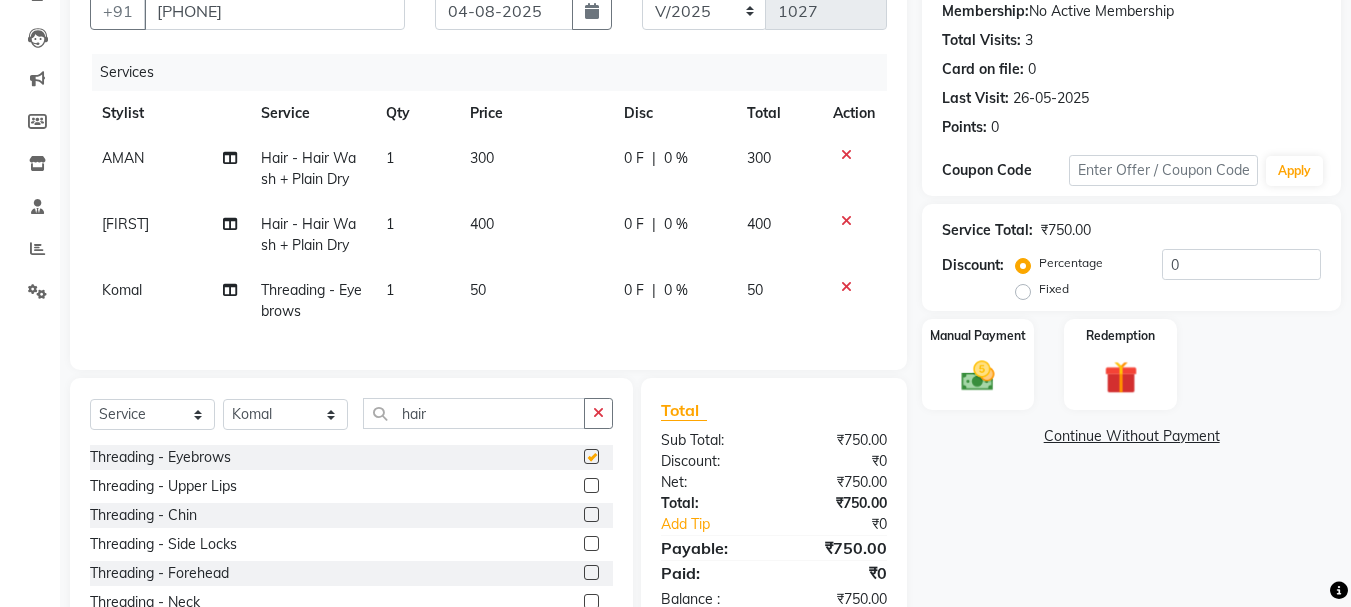 checkbox on "false" 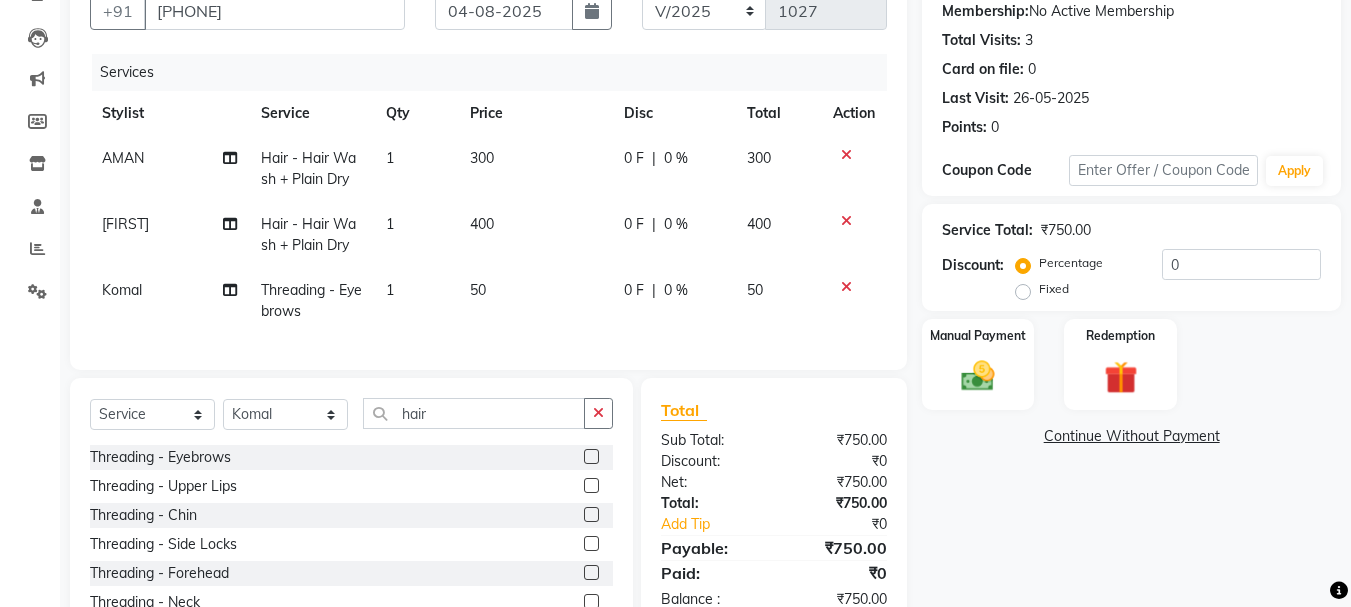 click 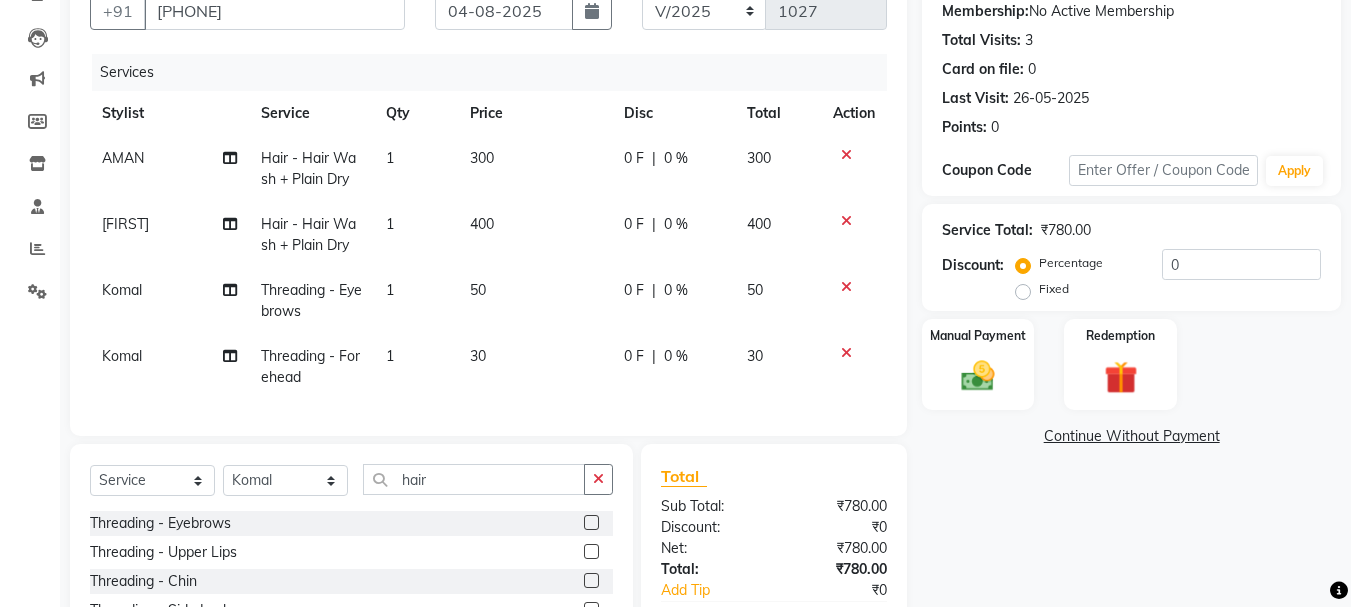 checkbox on "false" 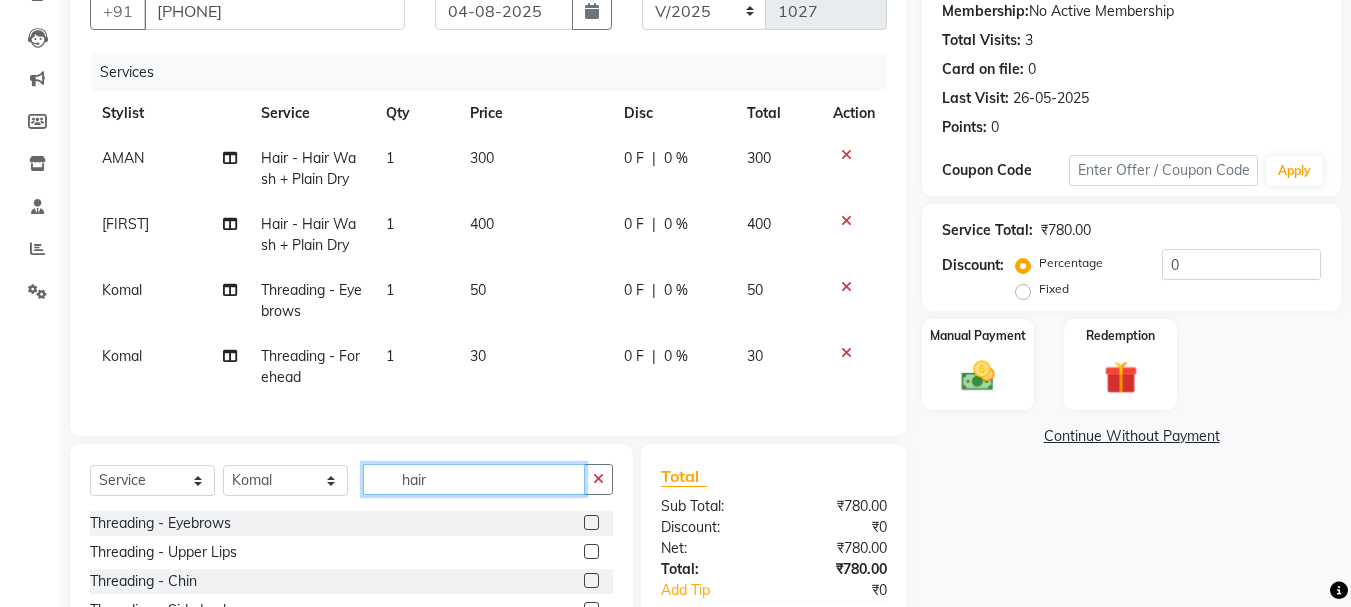 click on "hair" 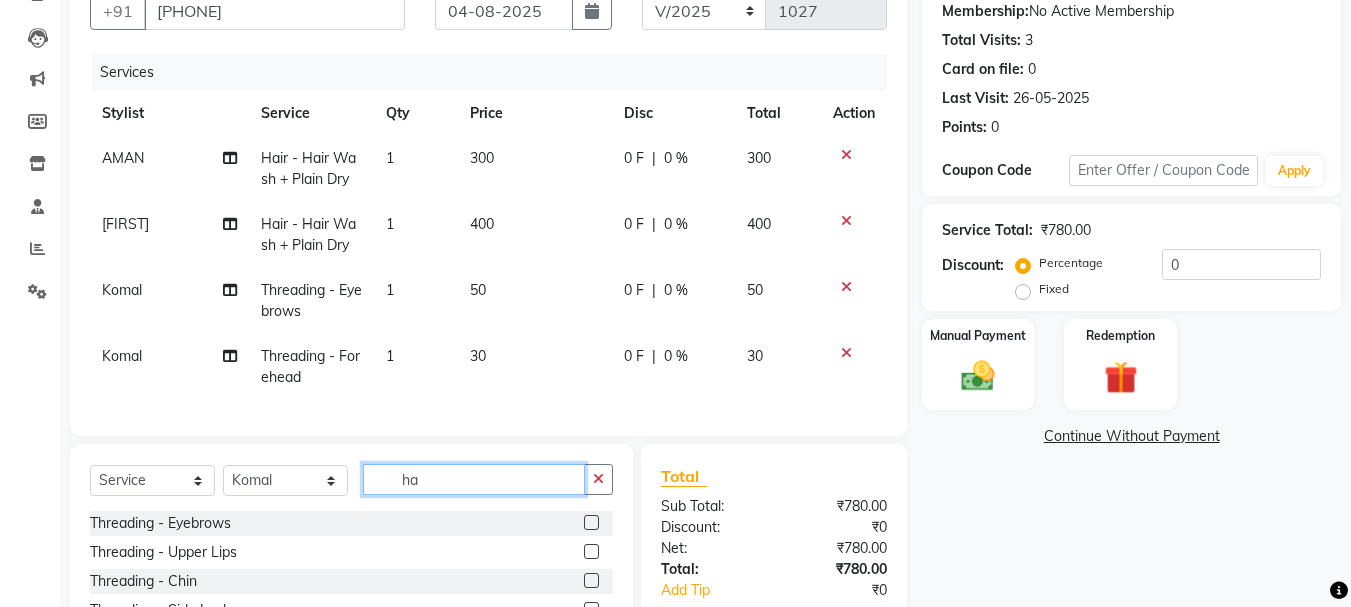 type on "h" 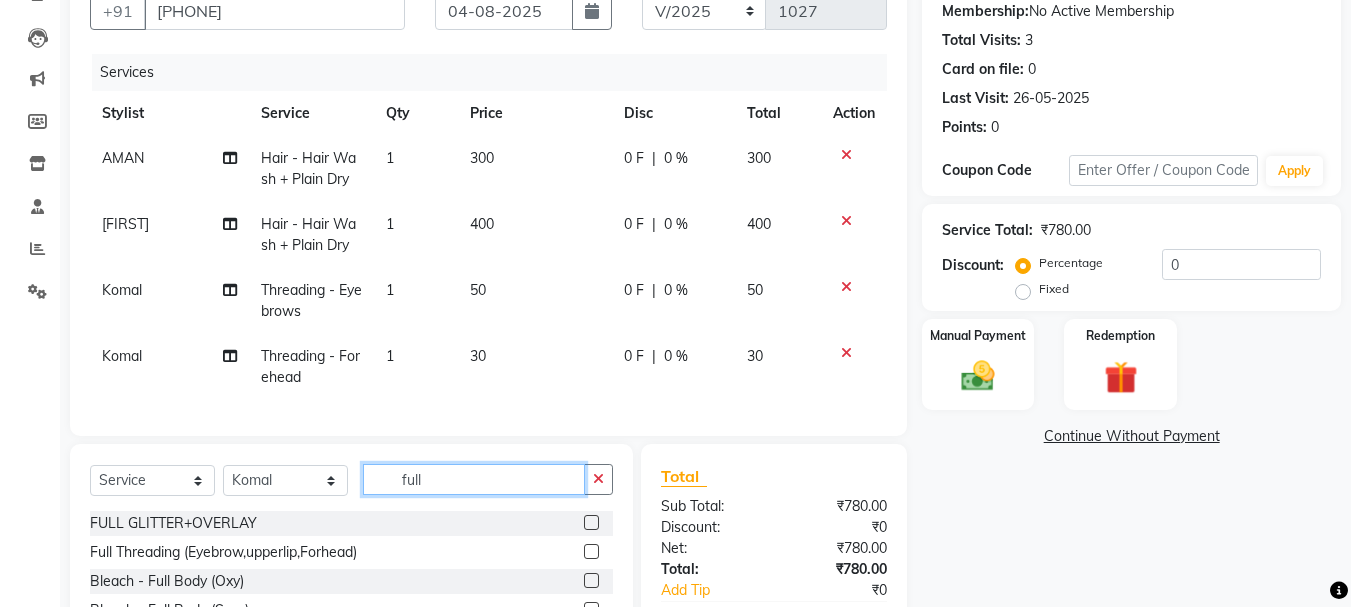 type on "full" 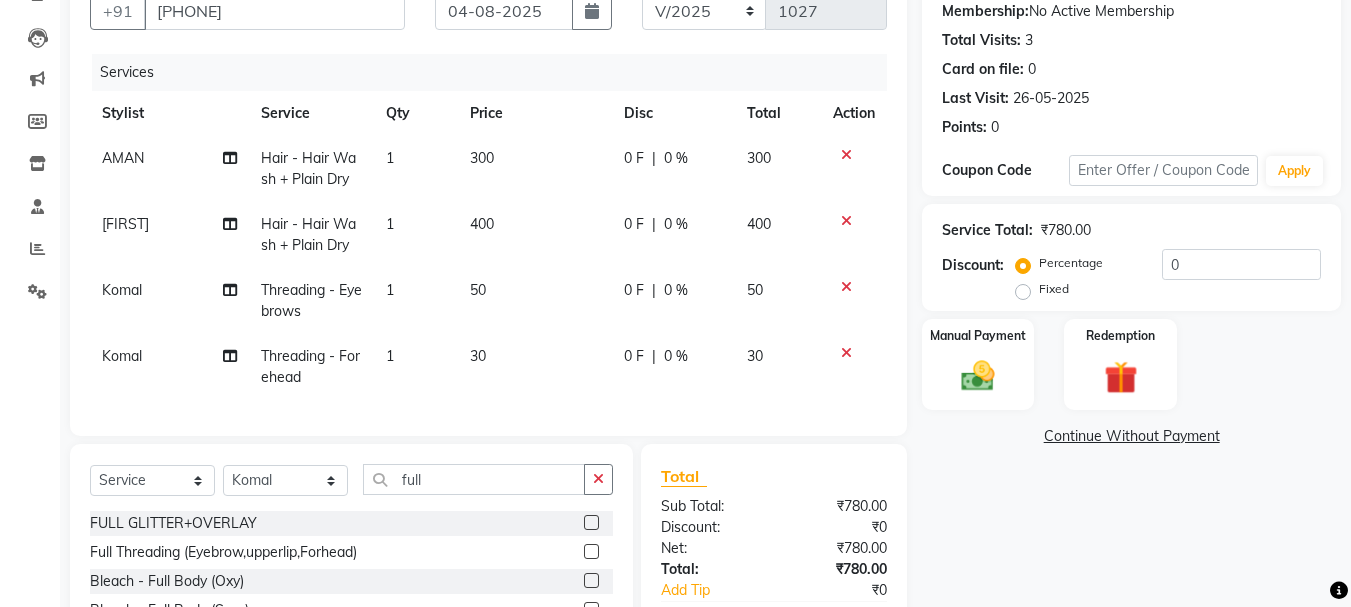click 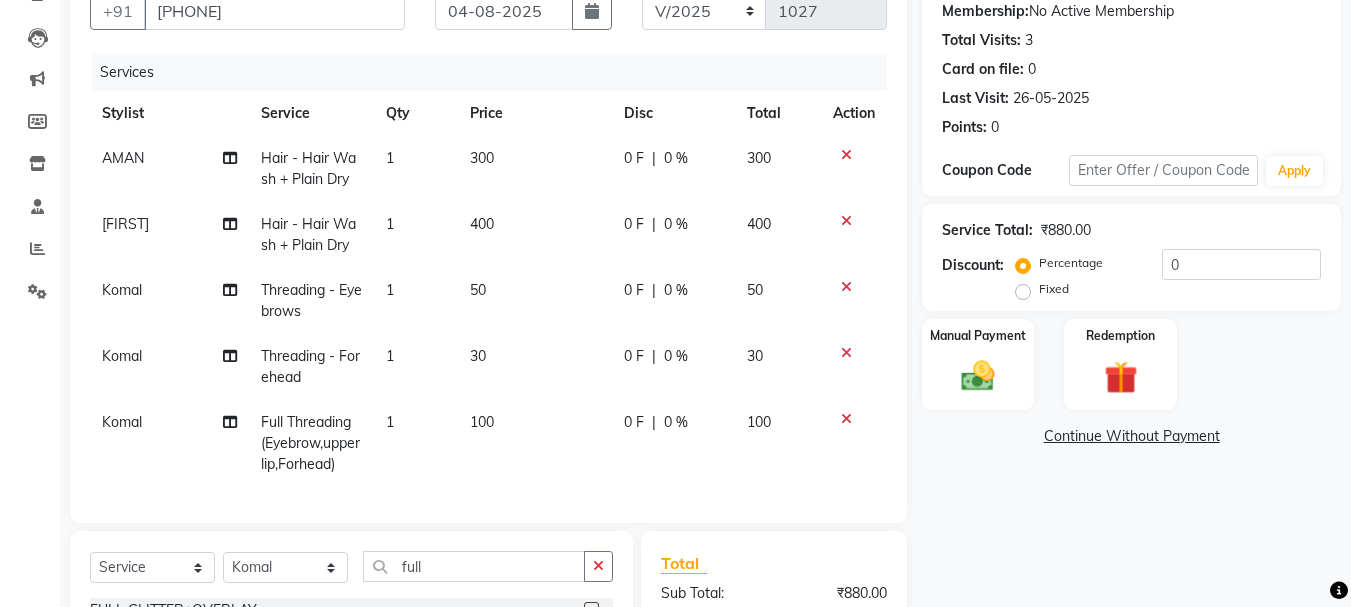 checkbox on "false" 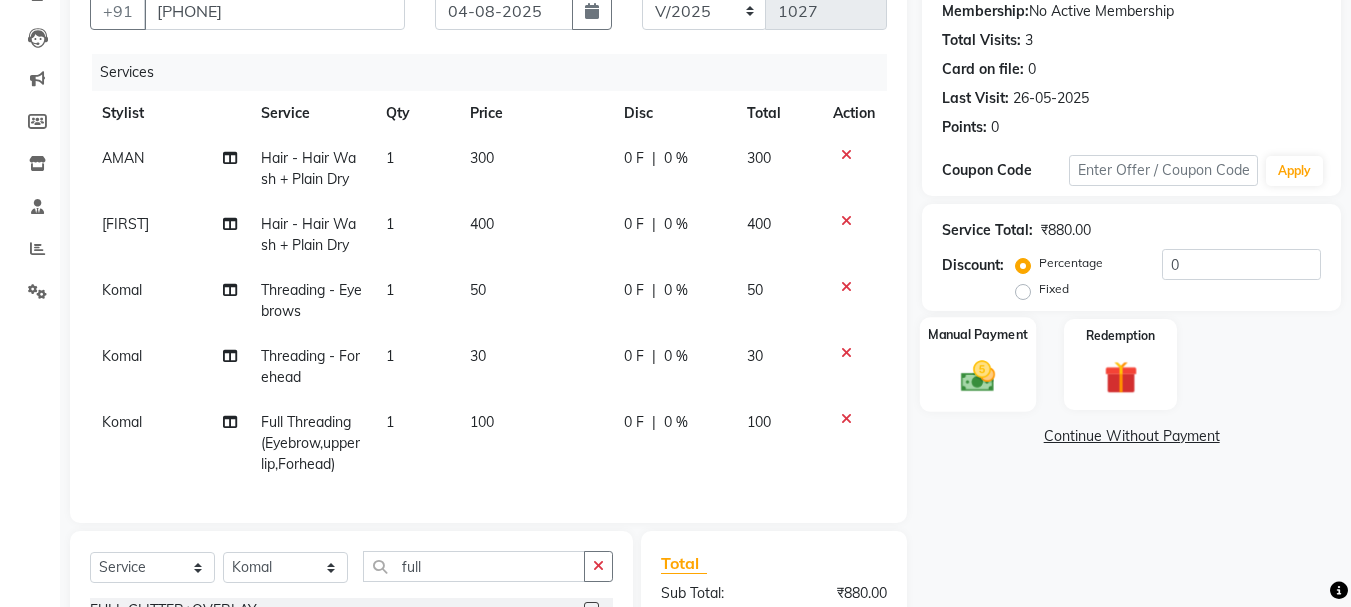click on "Manual Payment" 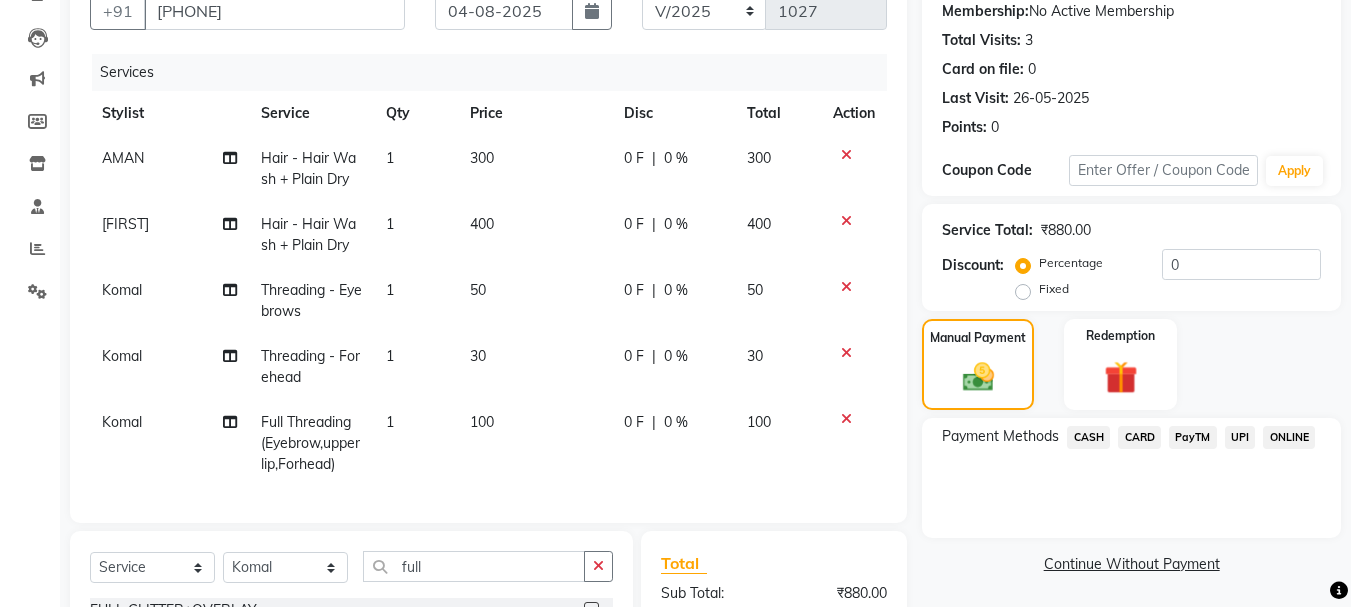 click on "CASH" 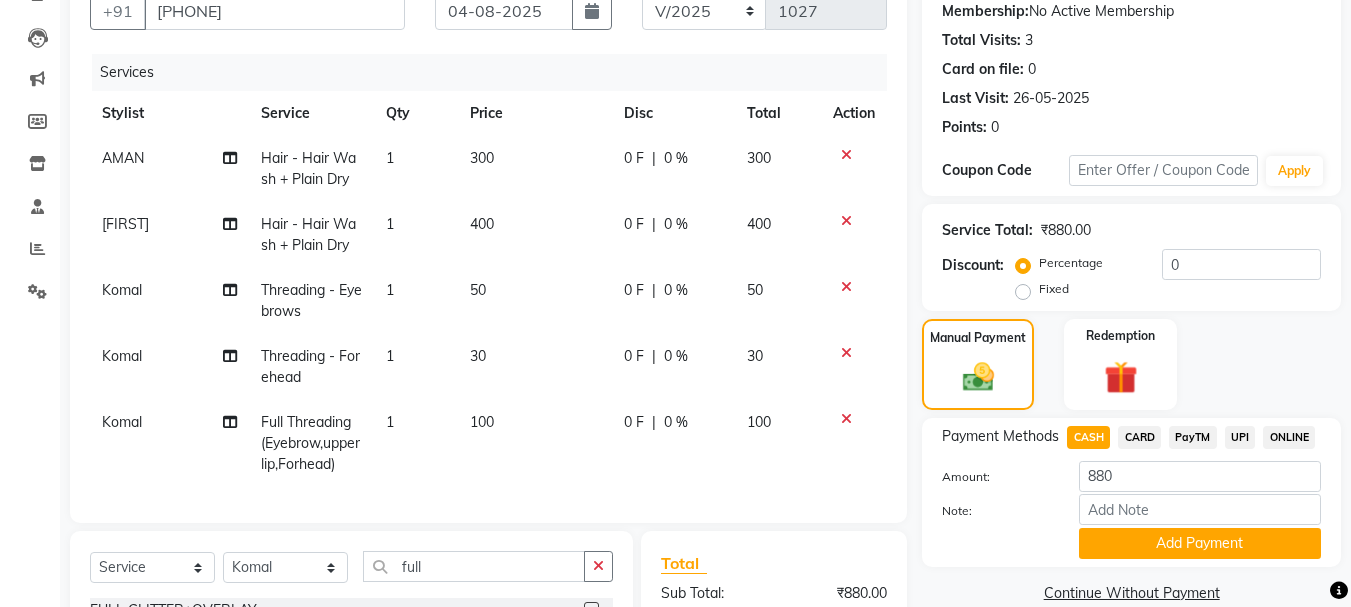 scroll, scrollTop: 458, scrollLeft: 0, axis: vertical 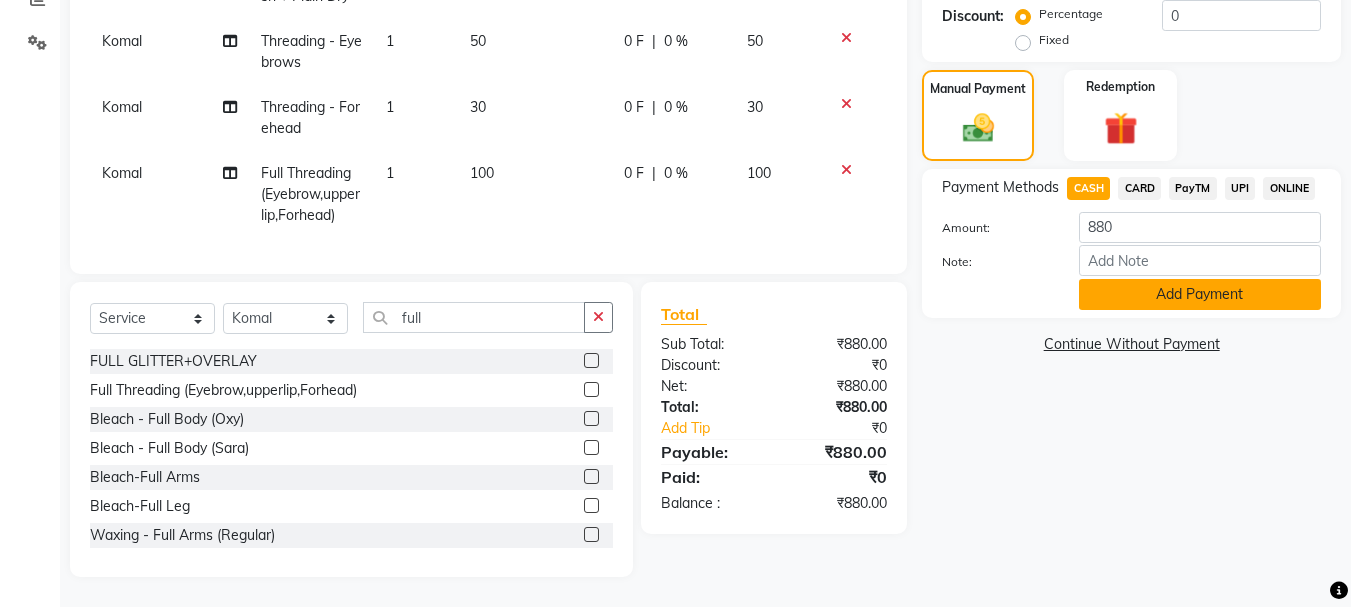 click on "Add Payment" 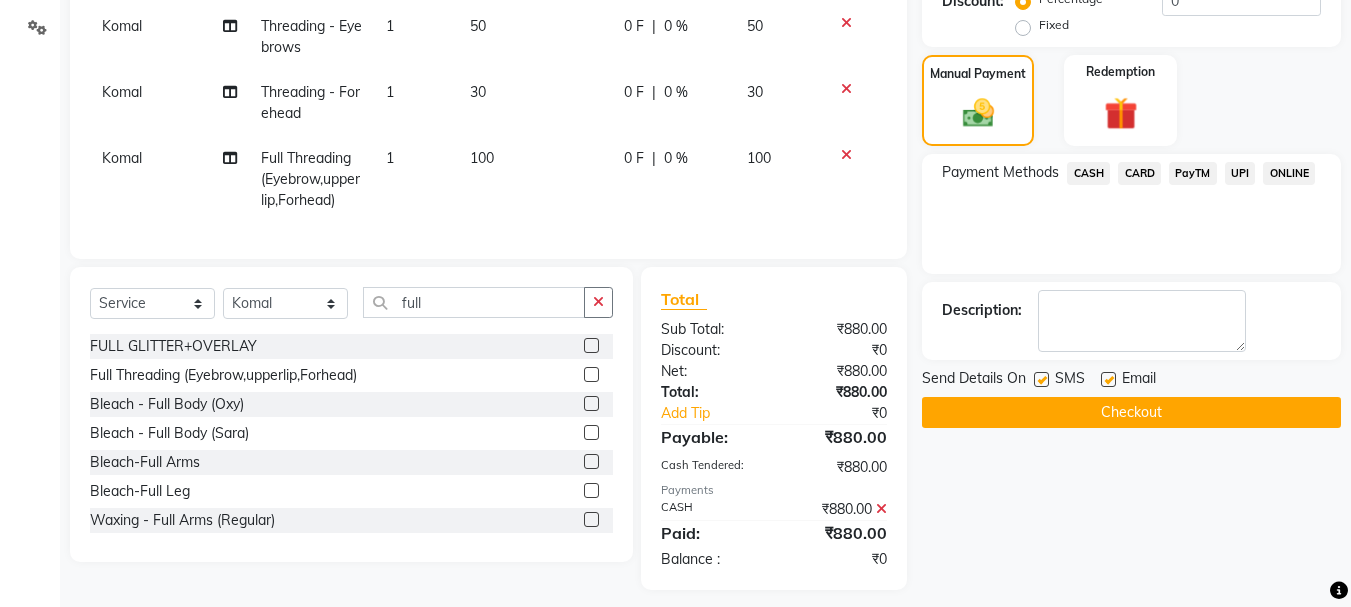 click on "Checkout" 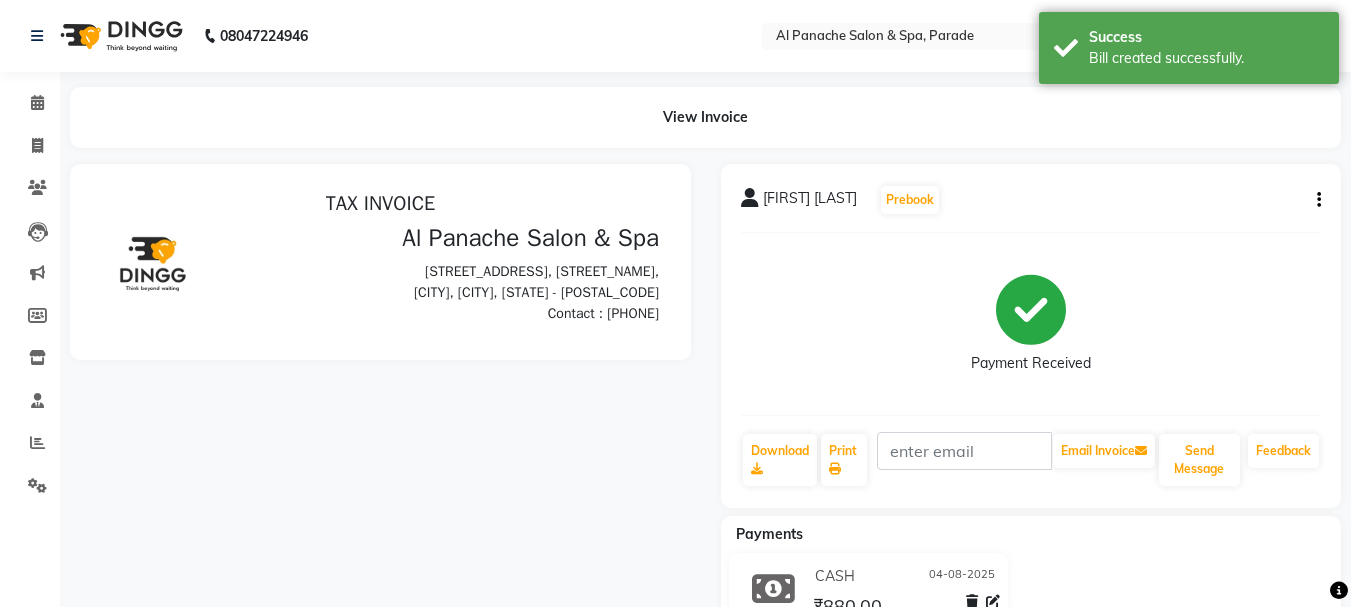 scroll, scrollTop: 0, scrollLeft: 0, axis: both 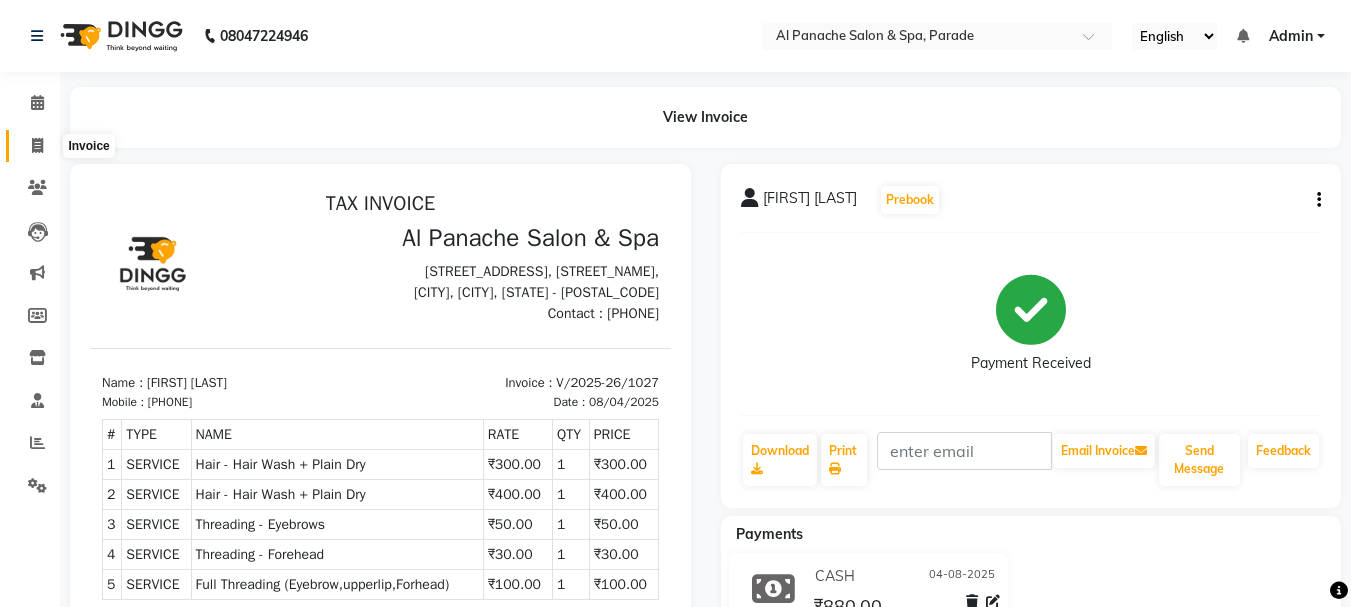 click 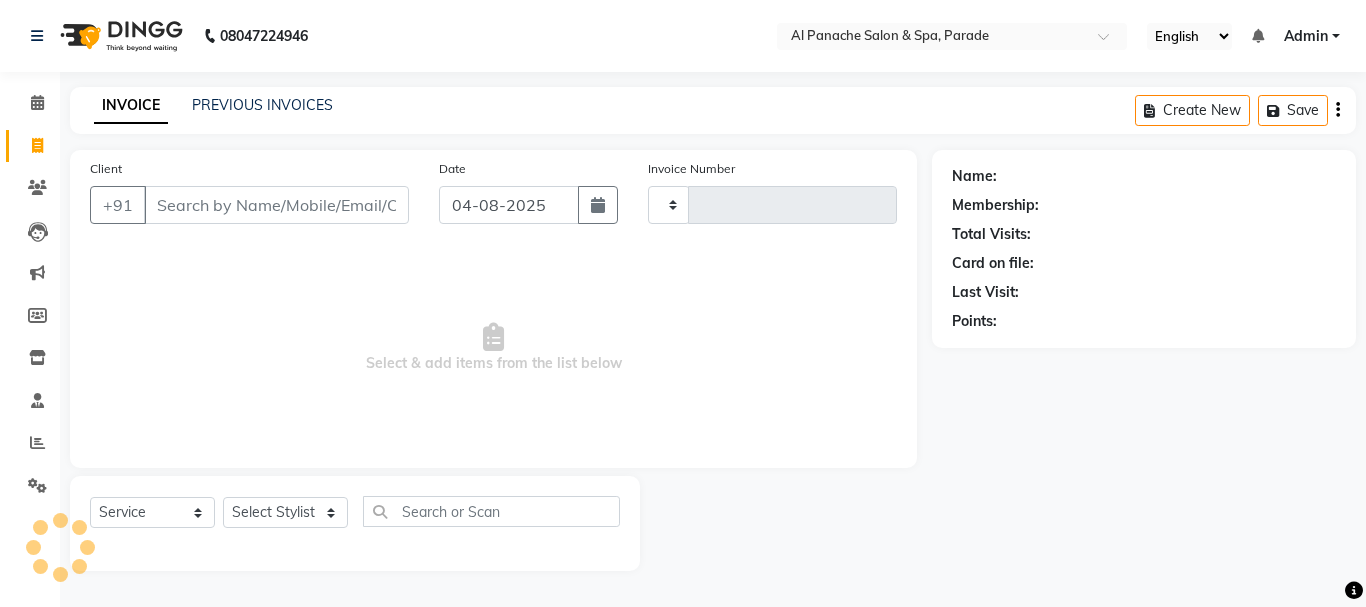 type on "[POSTAL_CODE]" 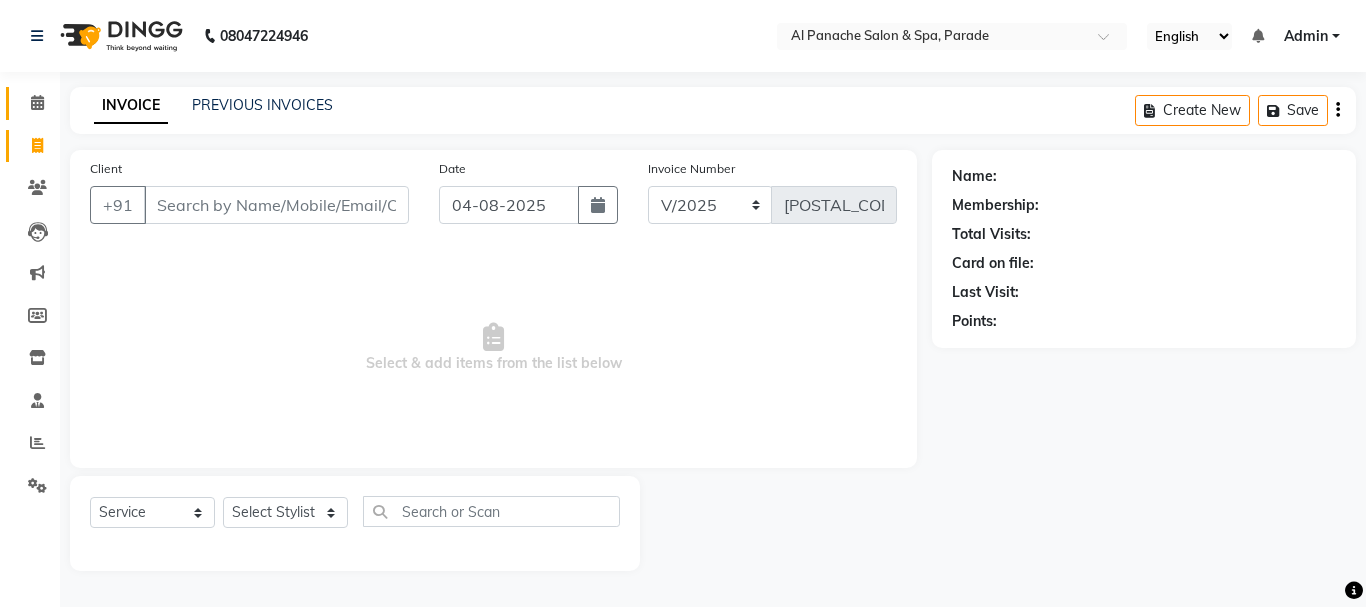 click on "Calendar" 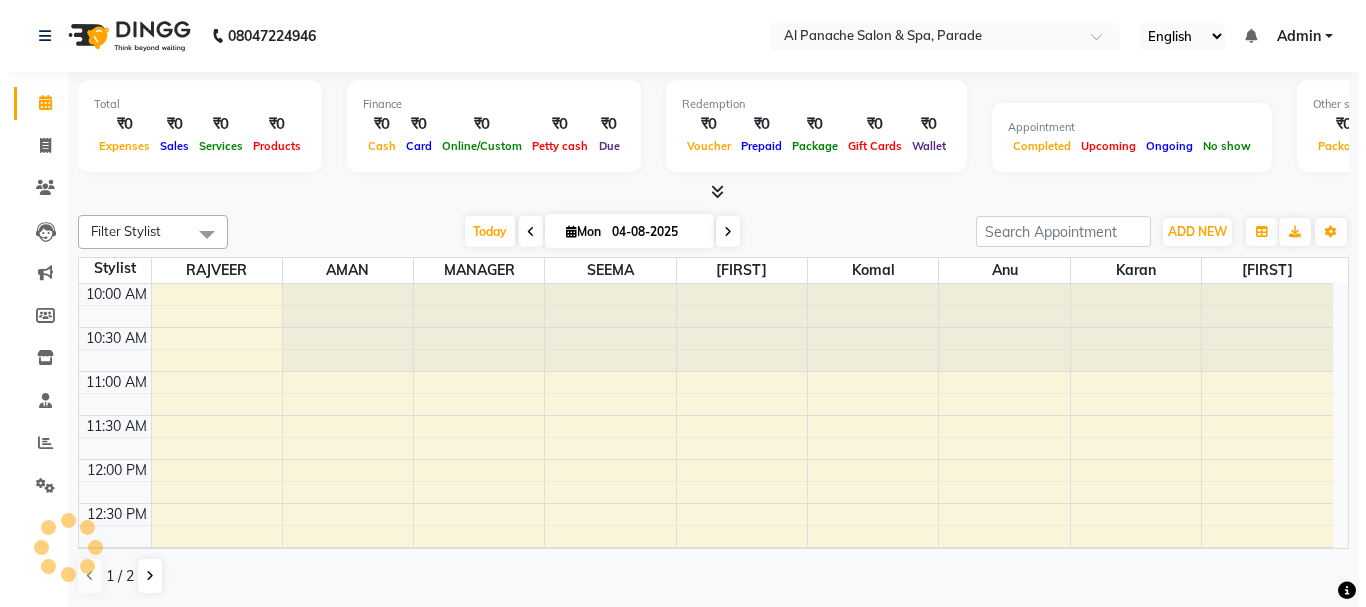 scroll, scrollTop: 0, scrollLeft: 0, axis: both 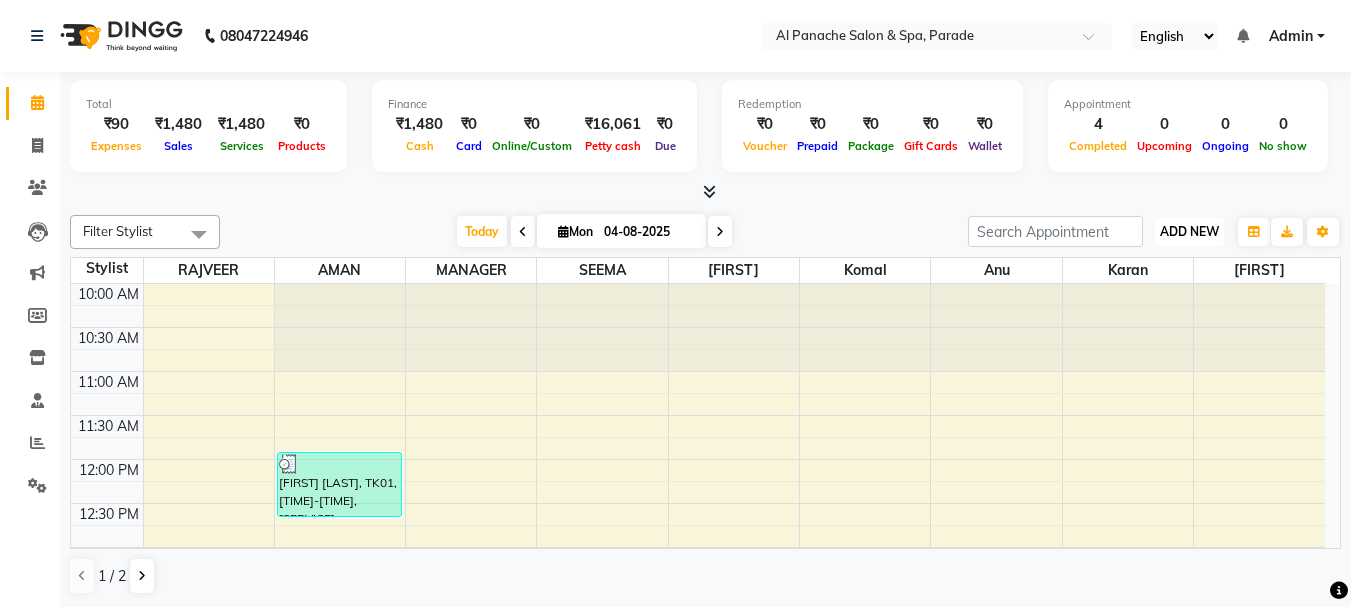 click on "ADD NEW" at bounding box center [1189, 231] 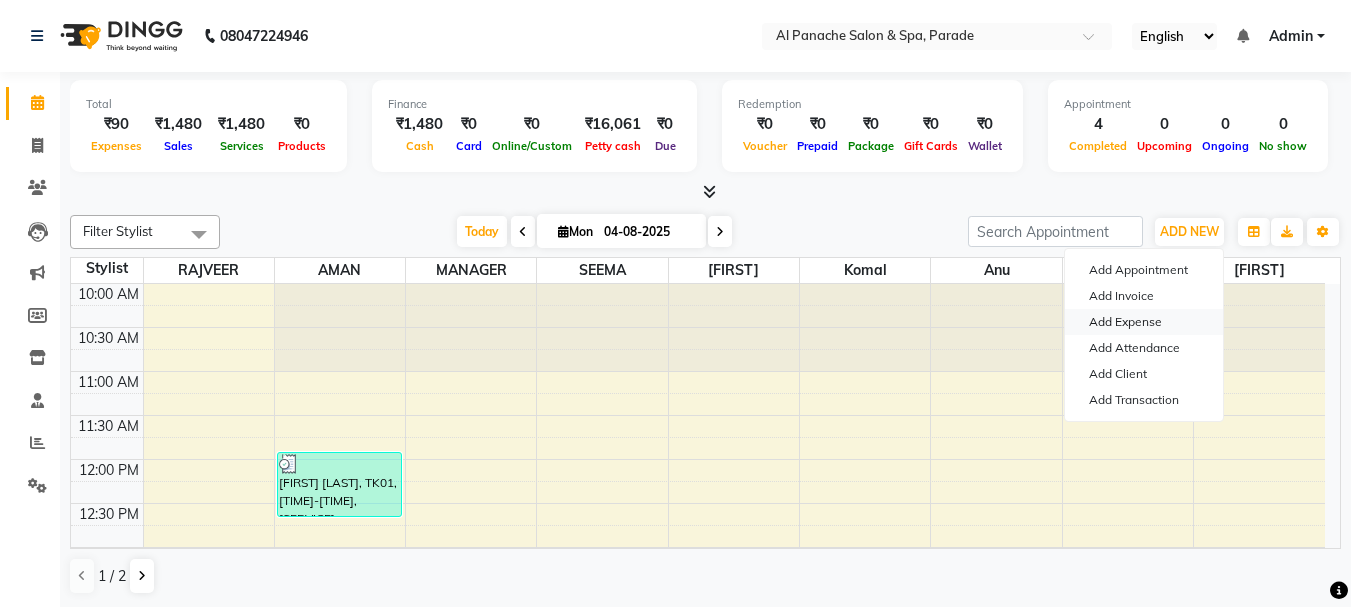 click on "Add Expense" at bounding box center [1144, 322] 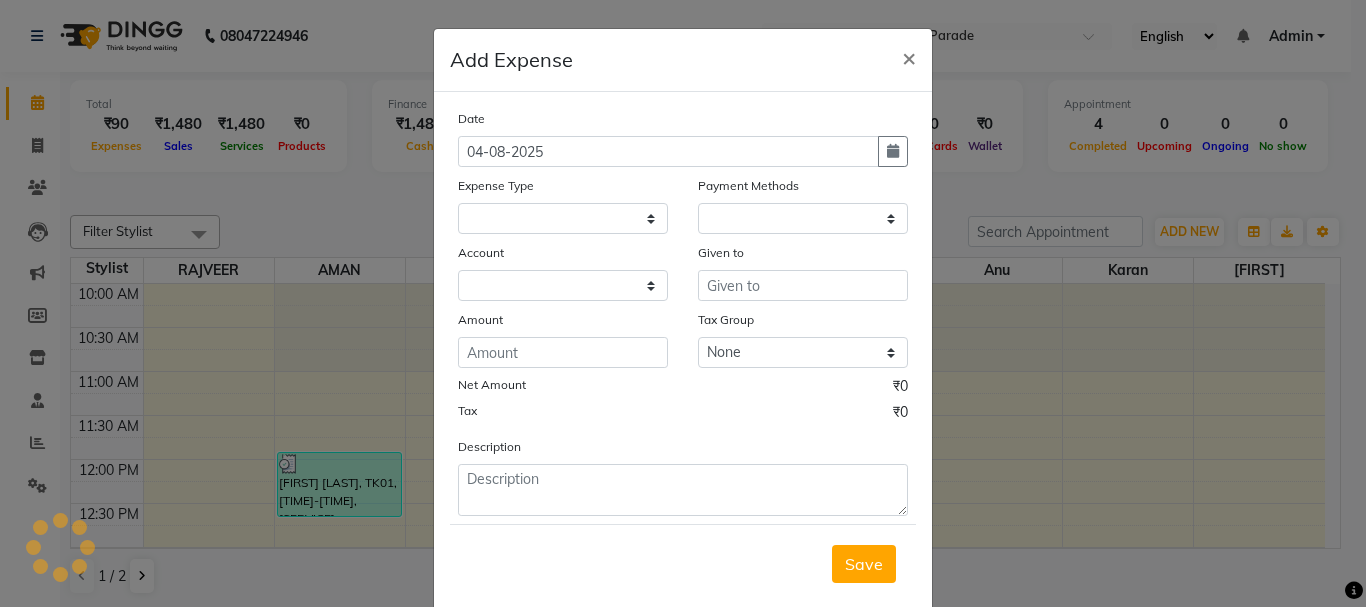 select 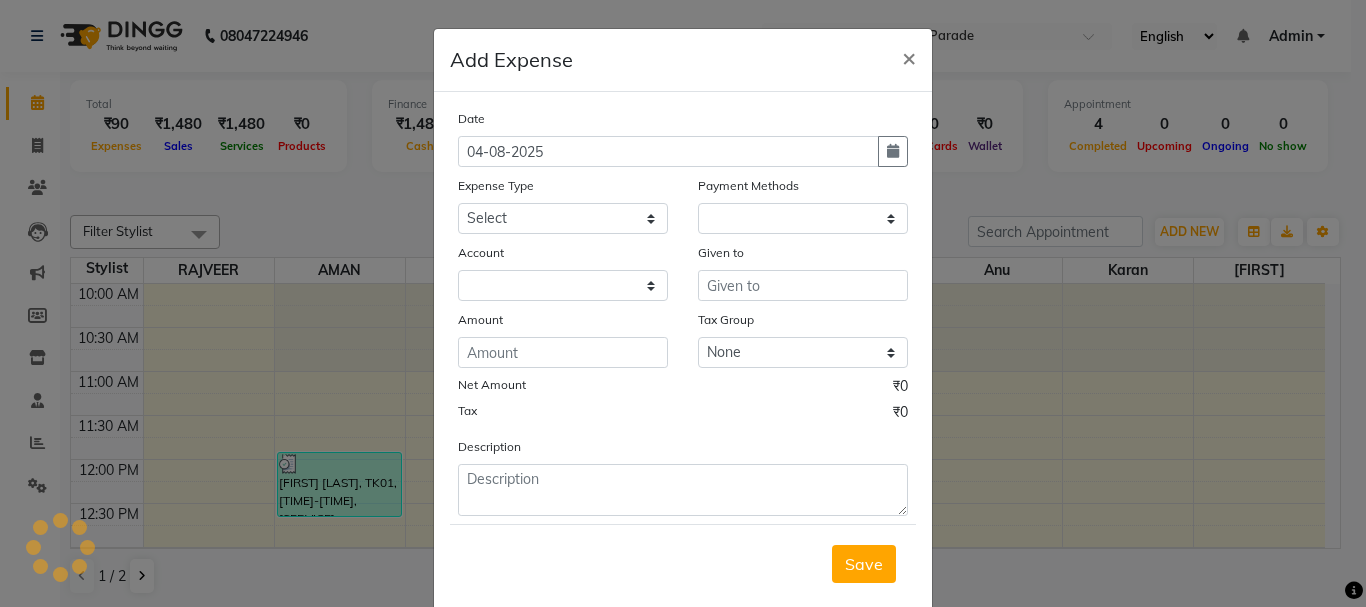 select on "1" 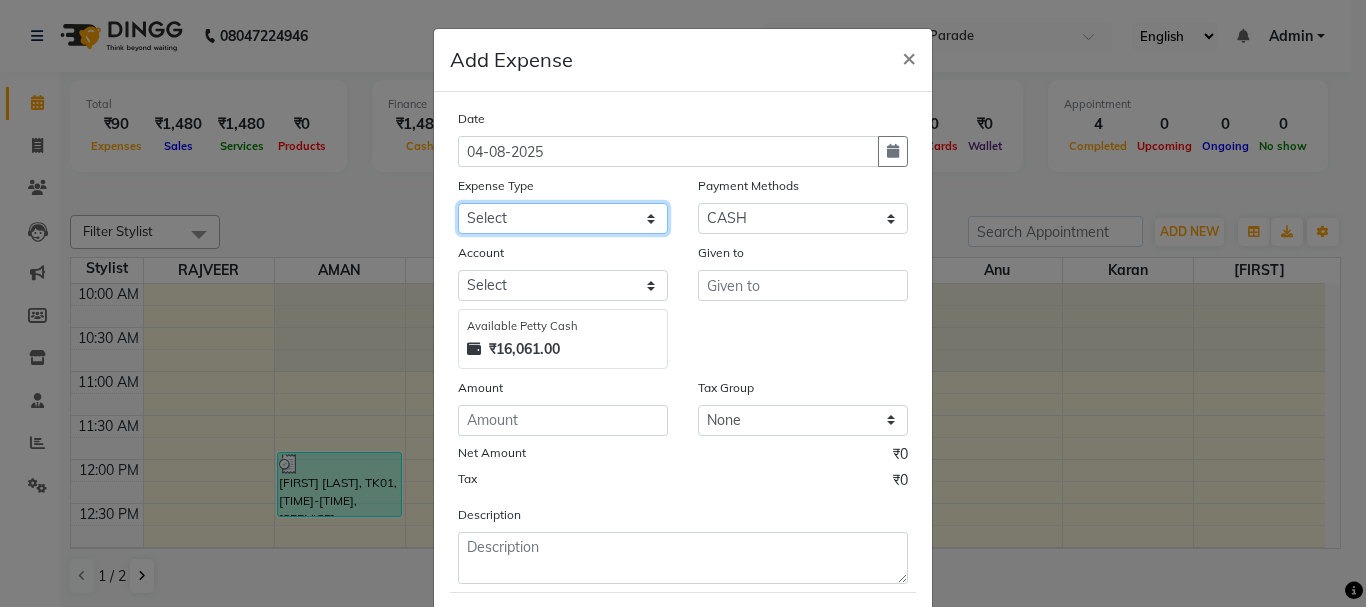 click on "Select Advance Salary Bank charges Car maintenance  Cash transfer to bank Cash transfer to hub Client Snacks Equipment Fuel Govt fee Incentive Insurance International purchase Loan Repayment Maintenance Marketing Miscellaneous MRA Other Pantry Payment Pooja Box Product Rent Salary Staff Snacks Tax Tea & Refreshment Utilities water bottle Wipes" 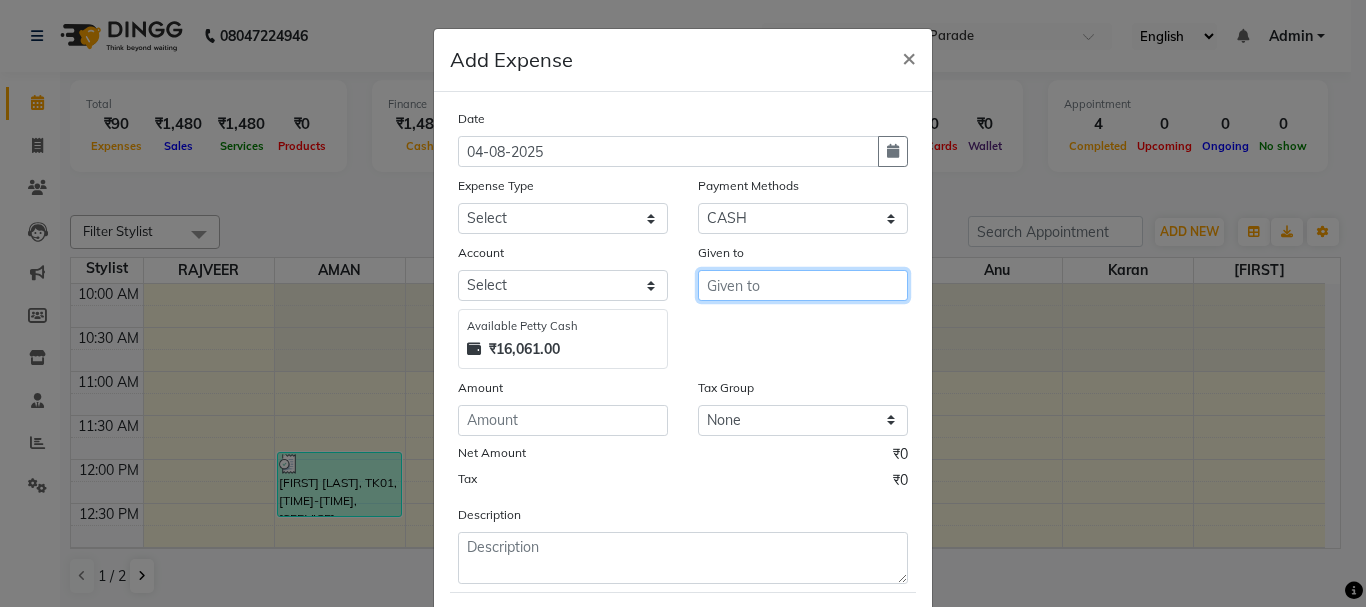 click at bounding box center (803, 285) 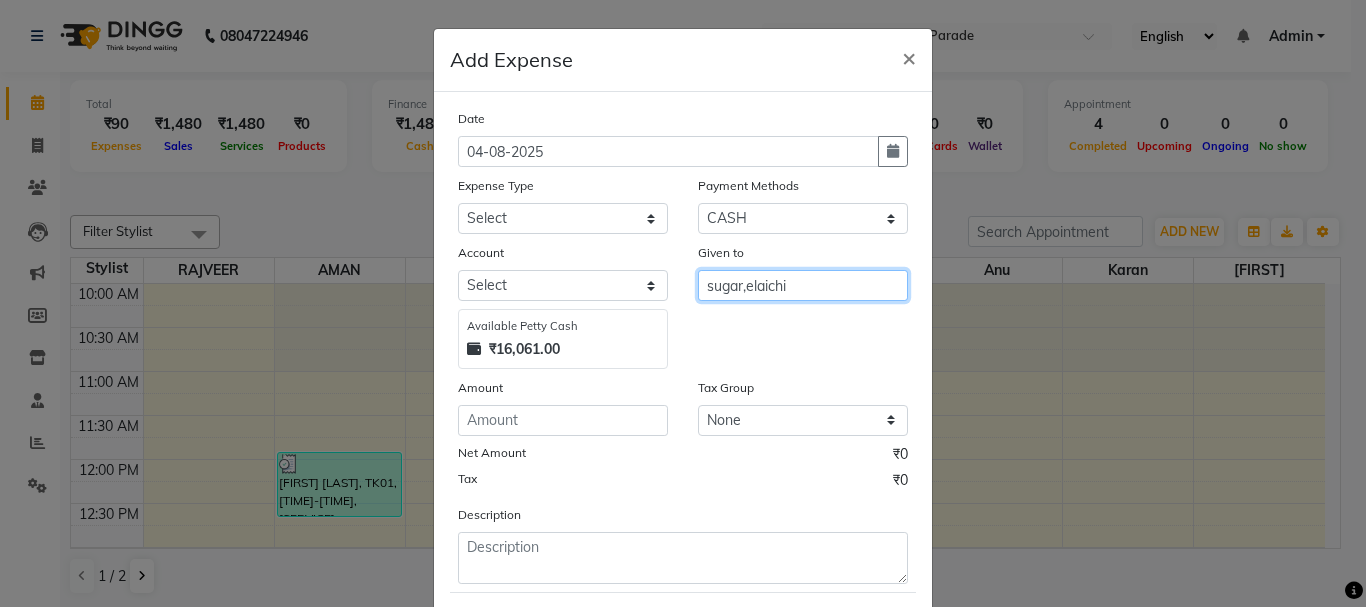 type on "sugar,elaichi" 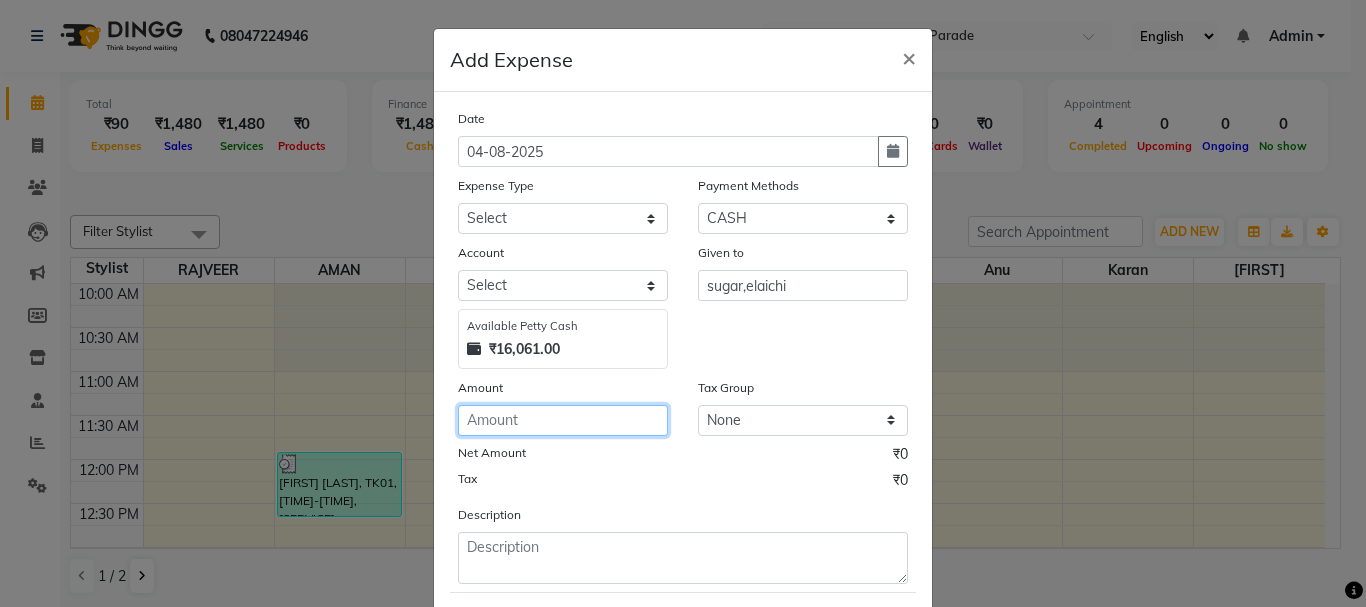 click 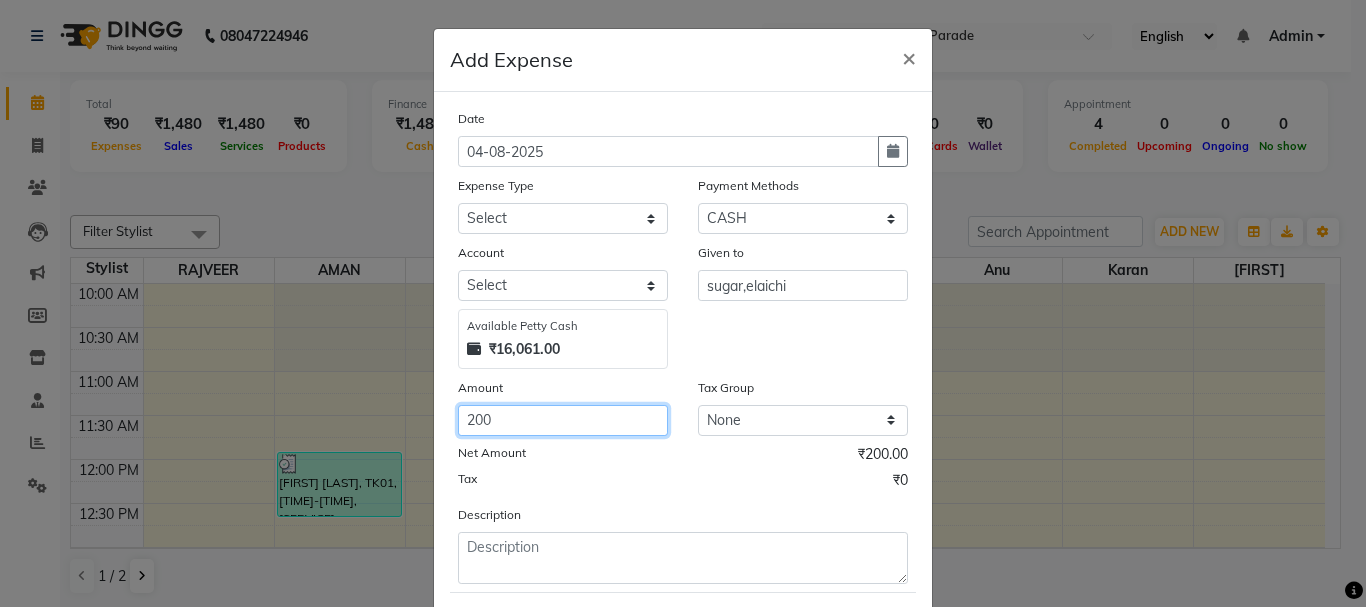 type on "200" 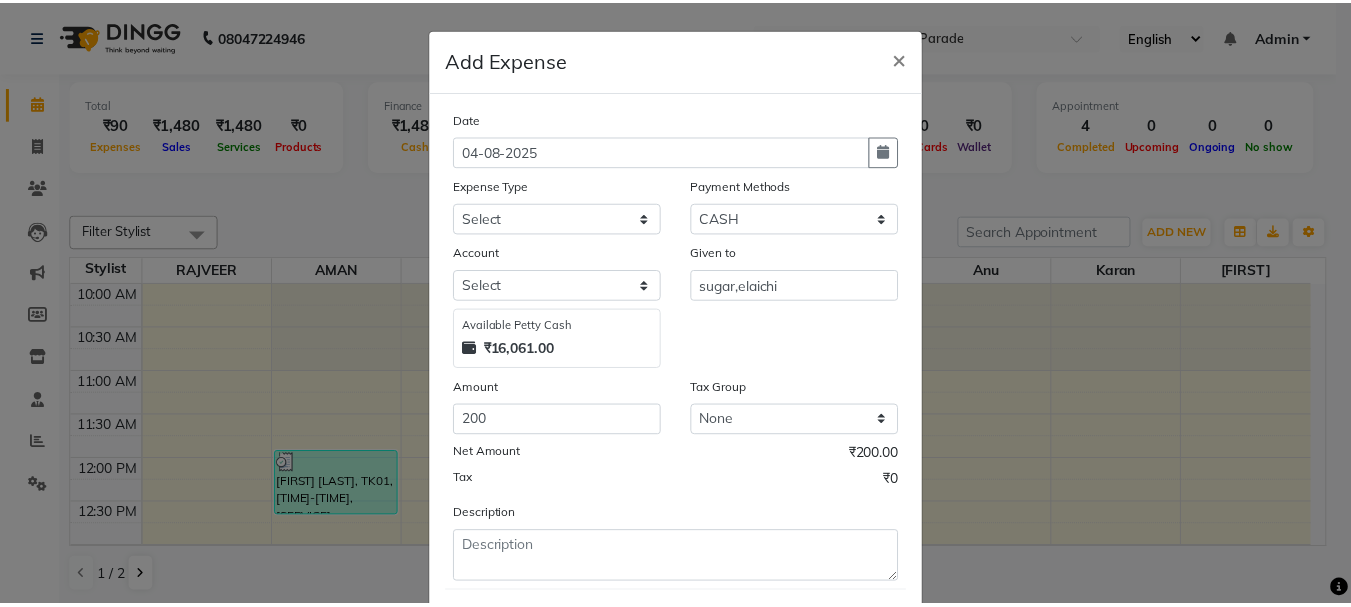 scroll, scrollTop: 109, scrollLeft: 0, axis: vertical 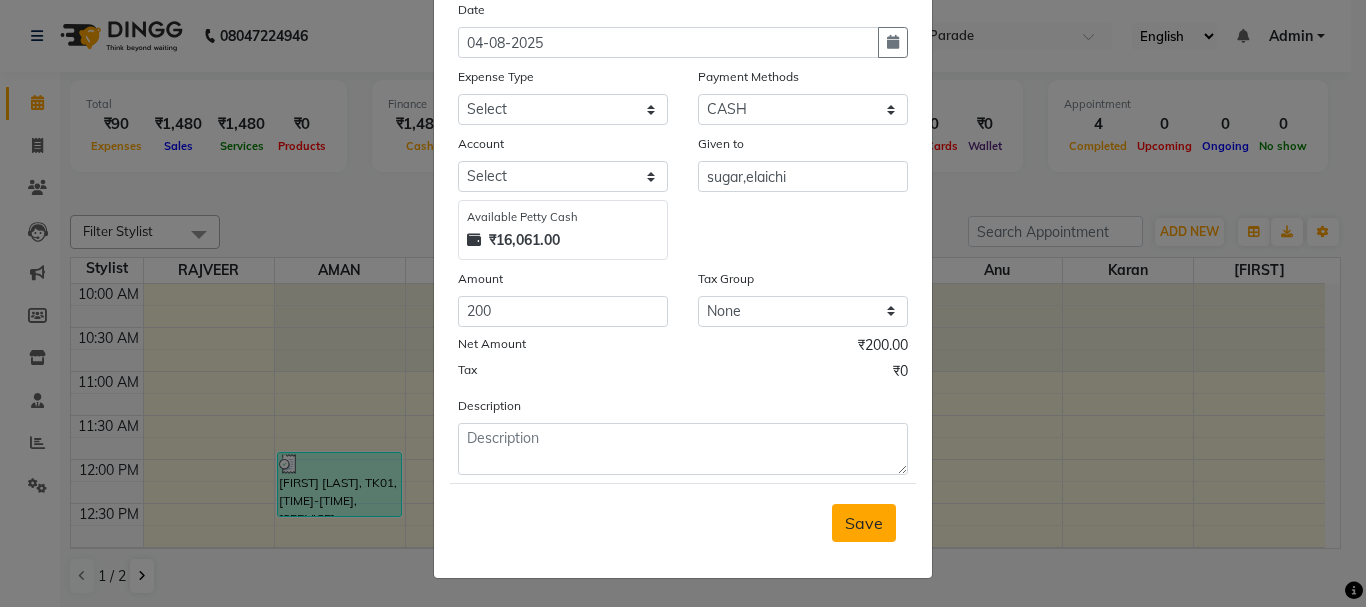 click on "Save" at bounding box center (864, 523) 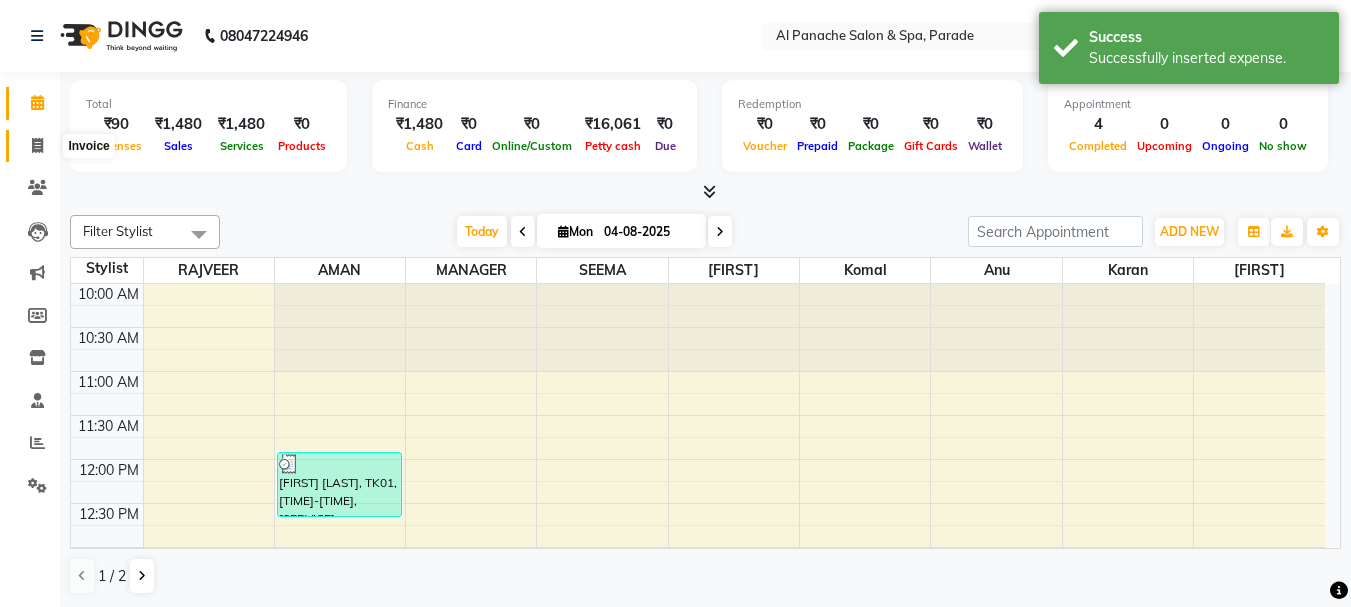 click 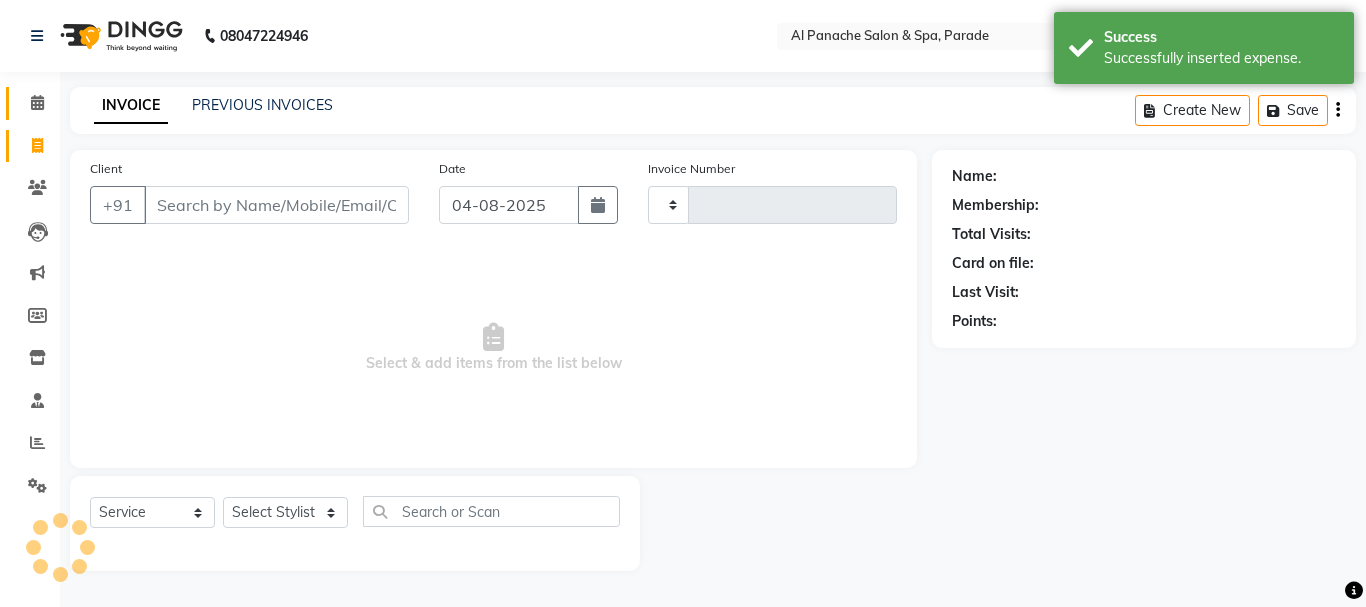 type on "[POSTAL_CODE]" 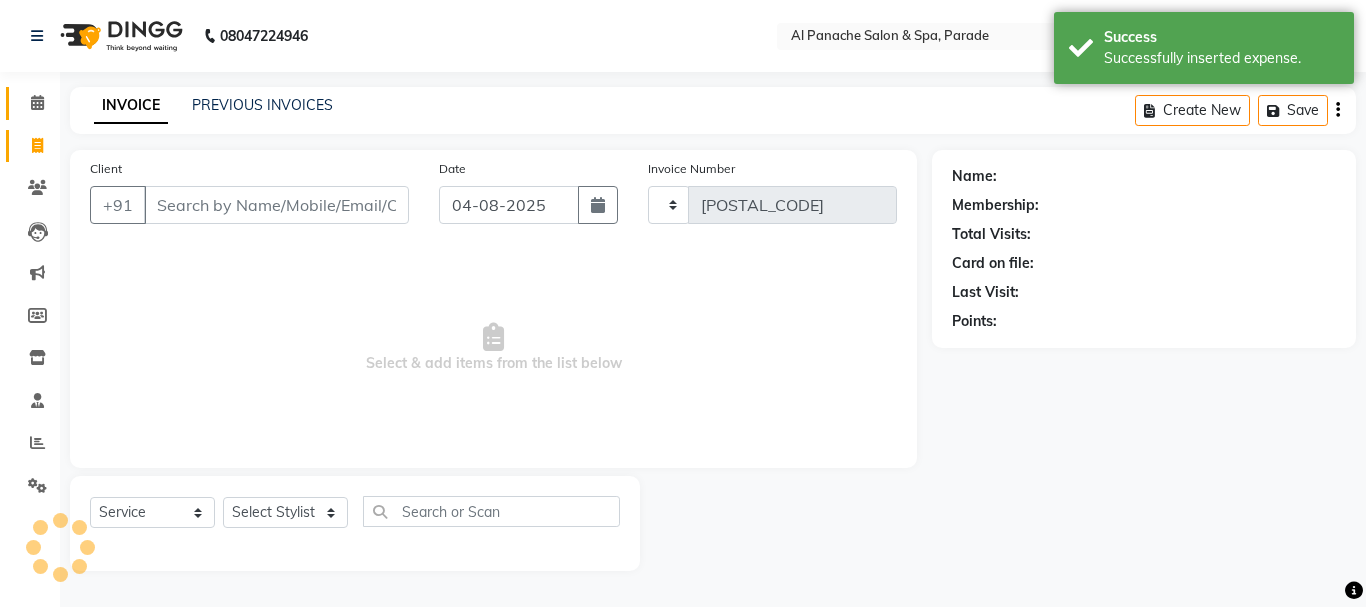 select on "[POSTAL_CODE]" 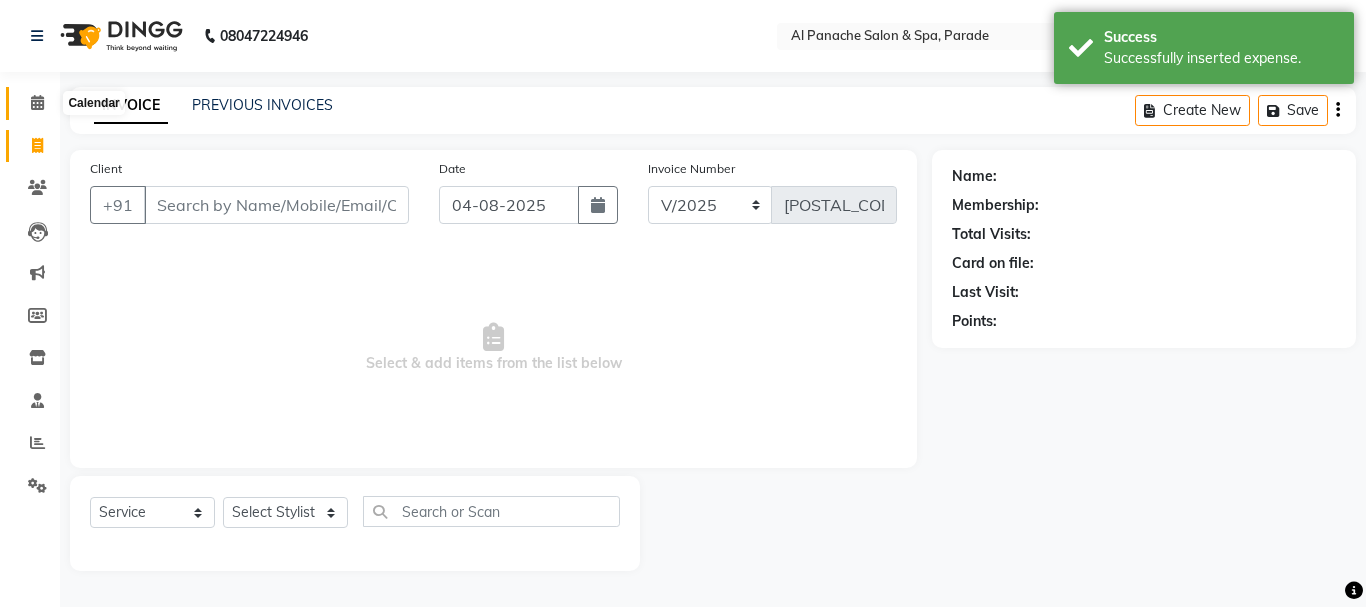 click 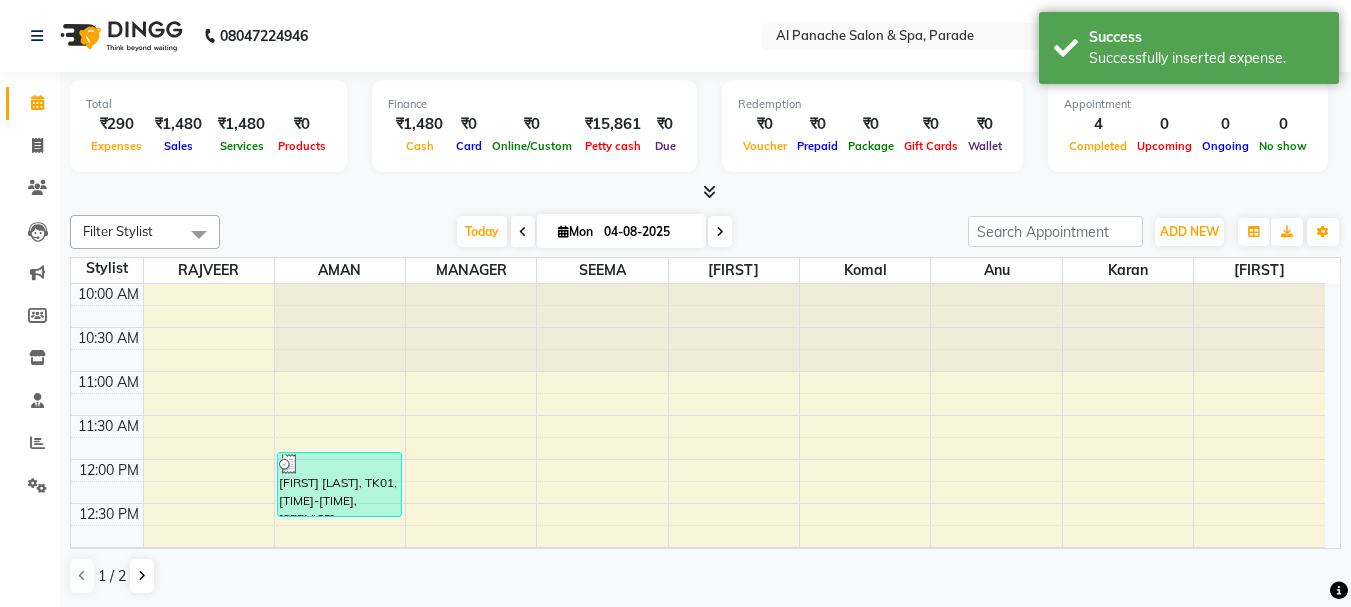 scroll, scrollTop: 441, scrollLeft: 0, axis: vertical 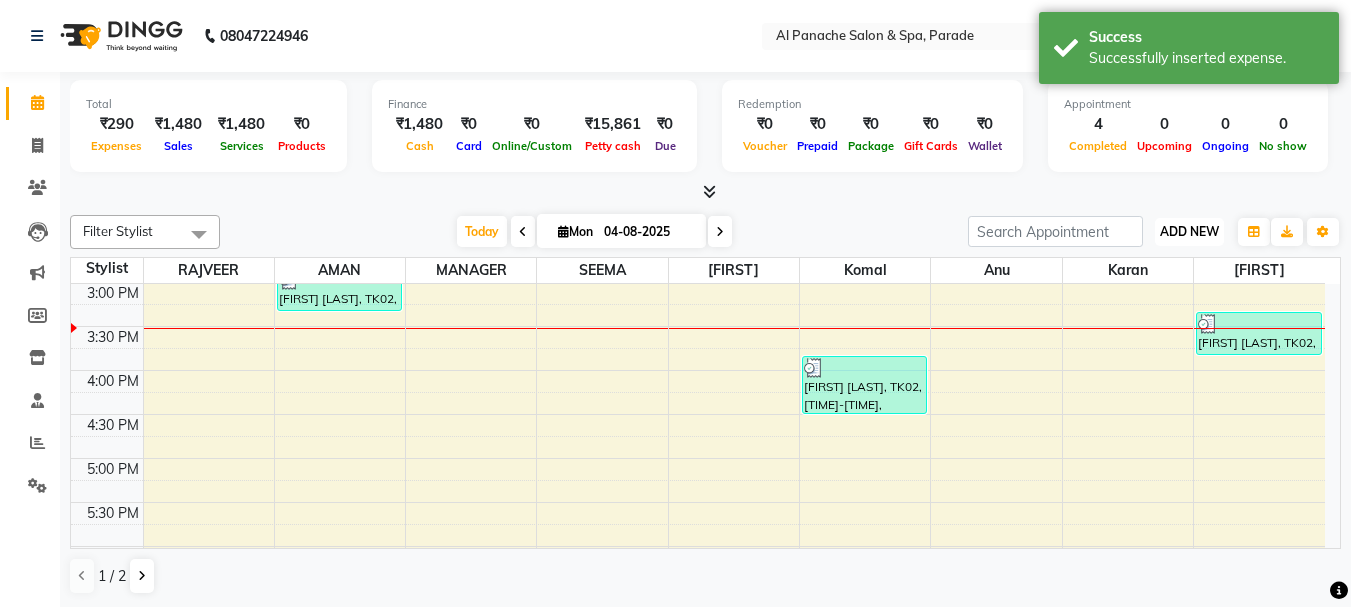 click on "ADD NEW" at bounding box center [1189, 231] 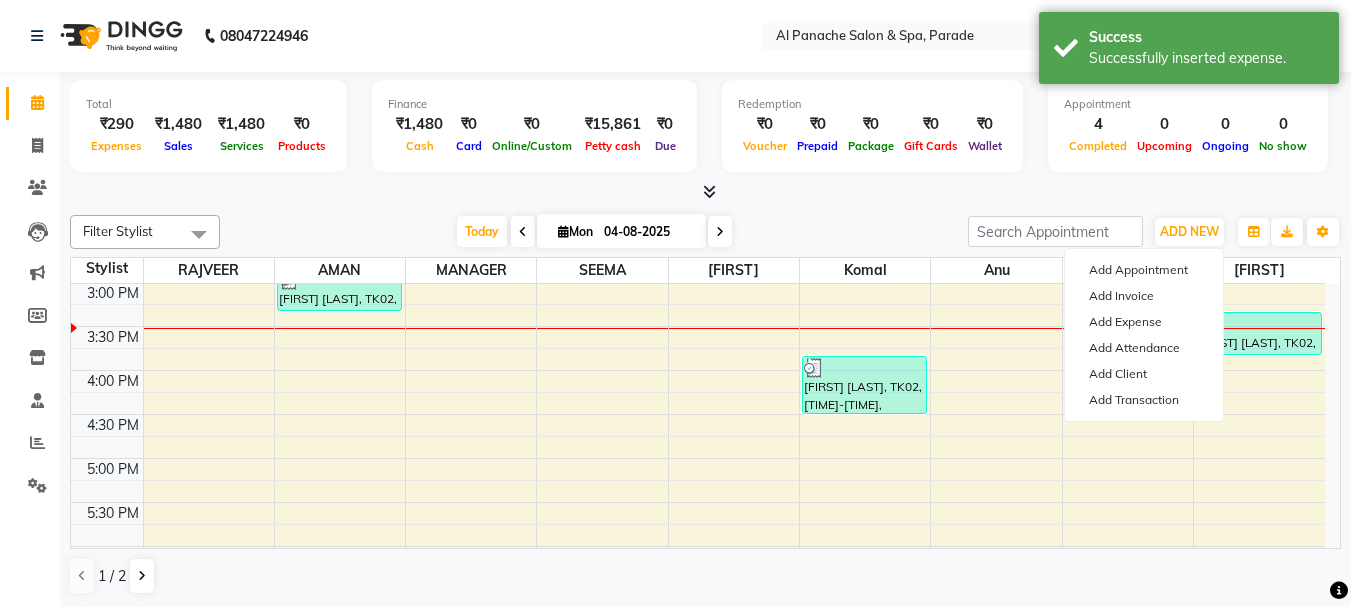 click at bounding box center (705, 192) 